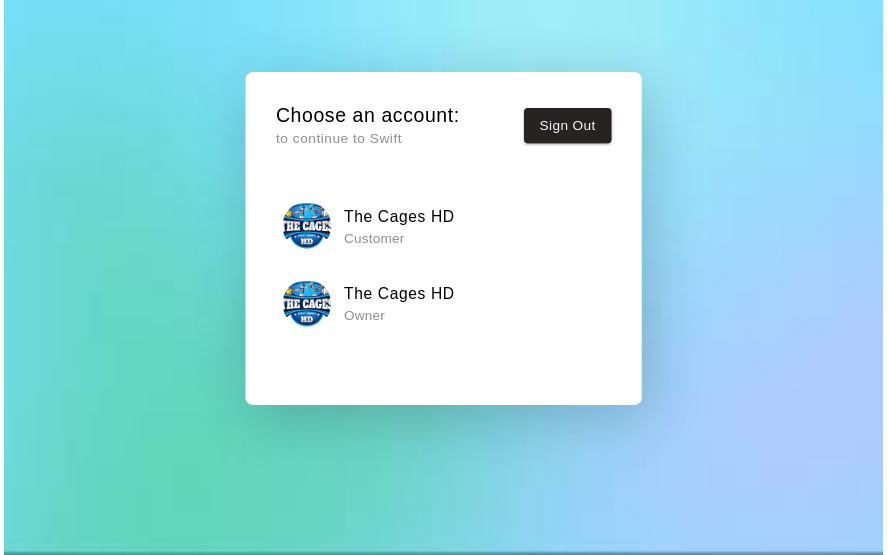 scroll, scrollTop: 0, scrollLeft: 0, axis: both 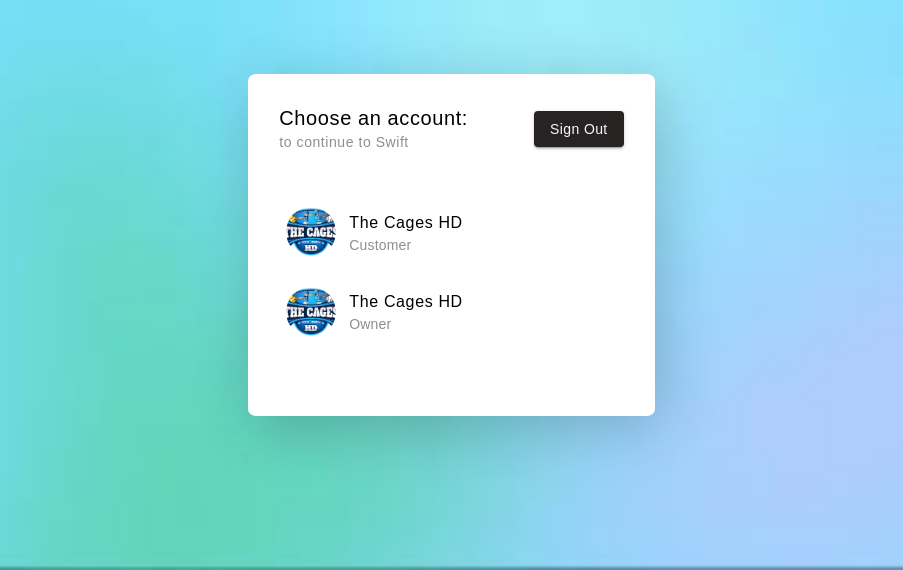 click on "The Cages HD" at bounding box center [406, 302] 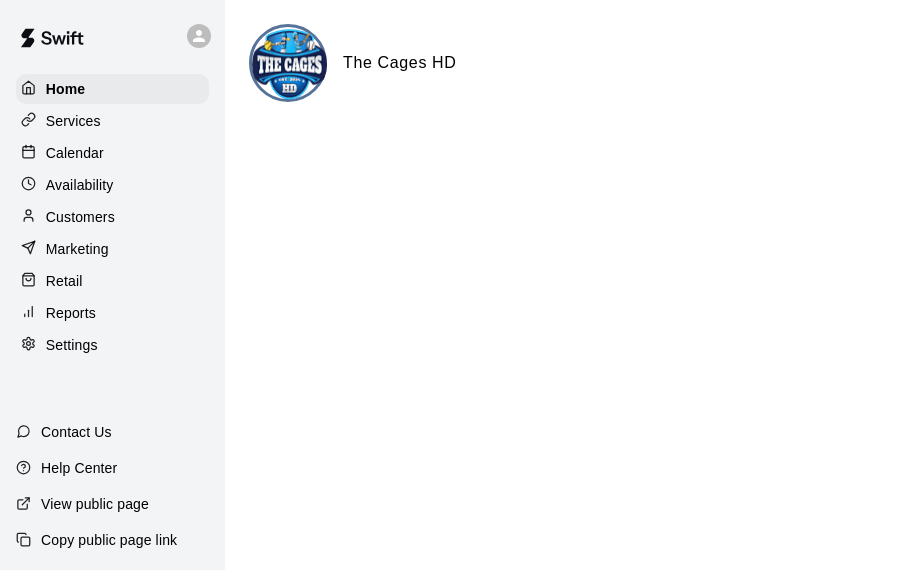 click on "Calendar" at bounding box center (75, 153) 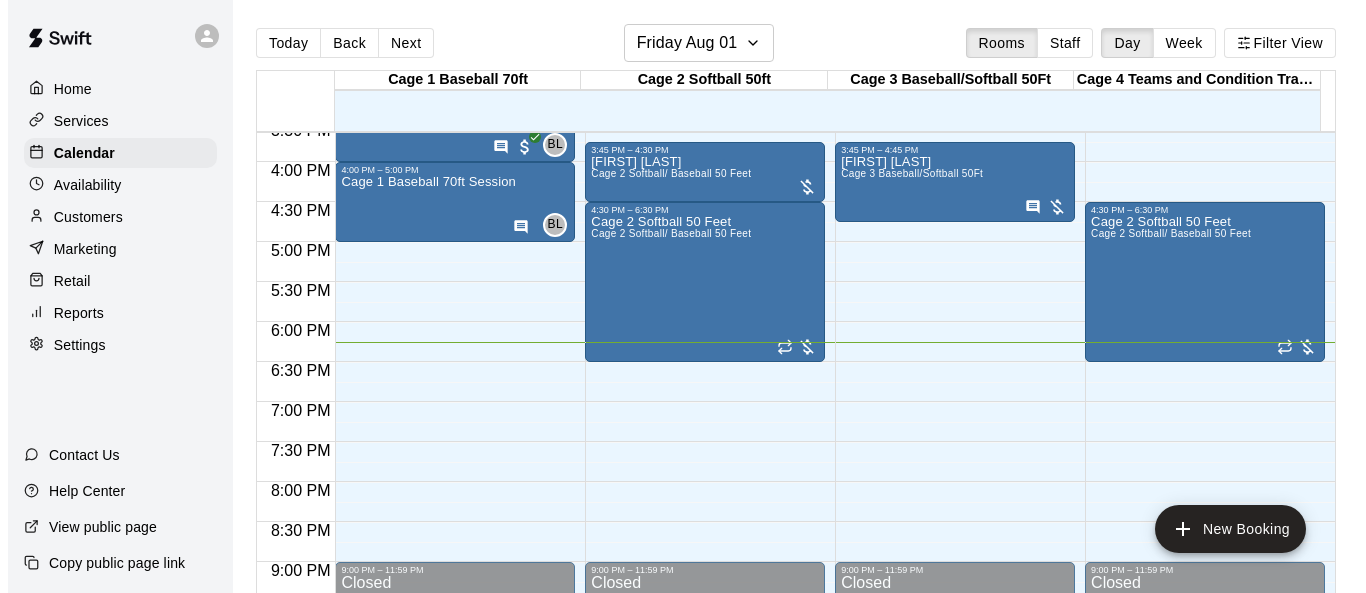 scroll, scrollTop: 1300, scrollLeft: 0, axis: vertical 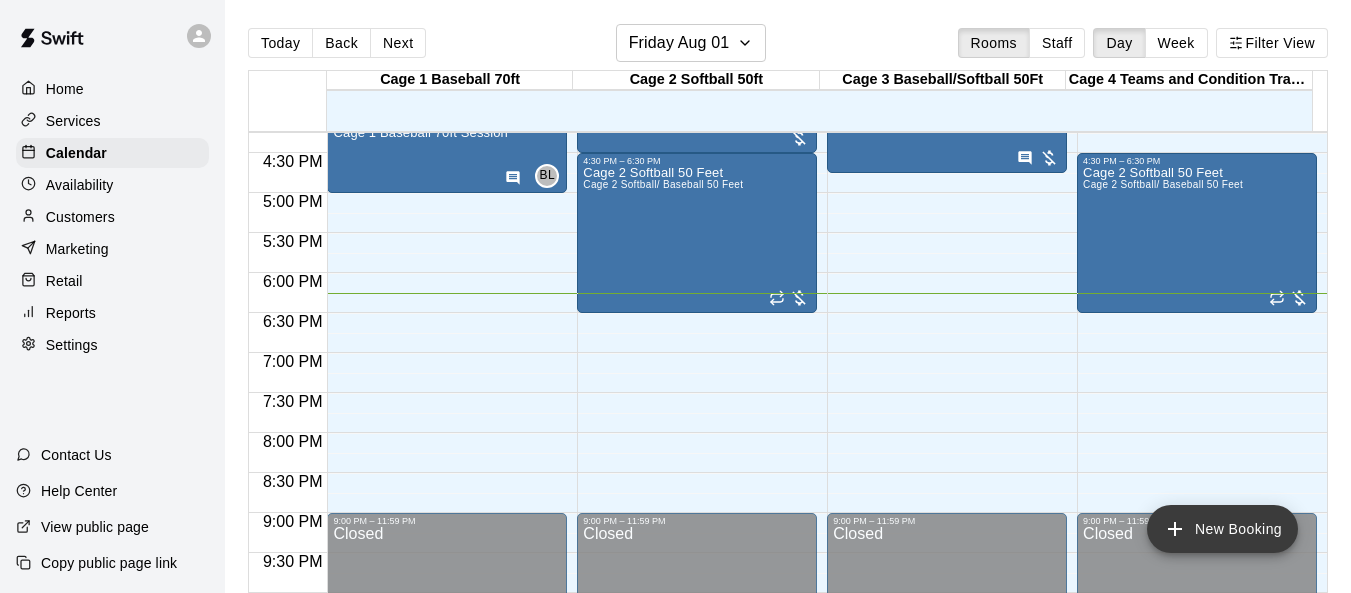 click 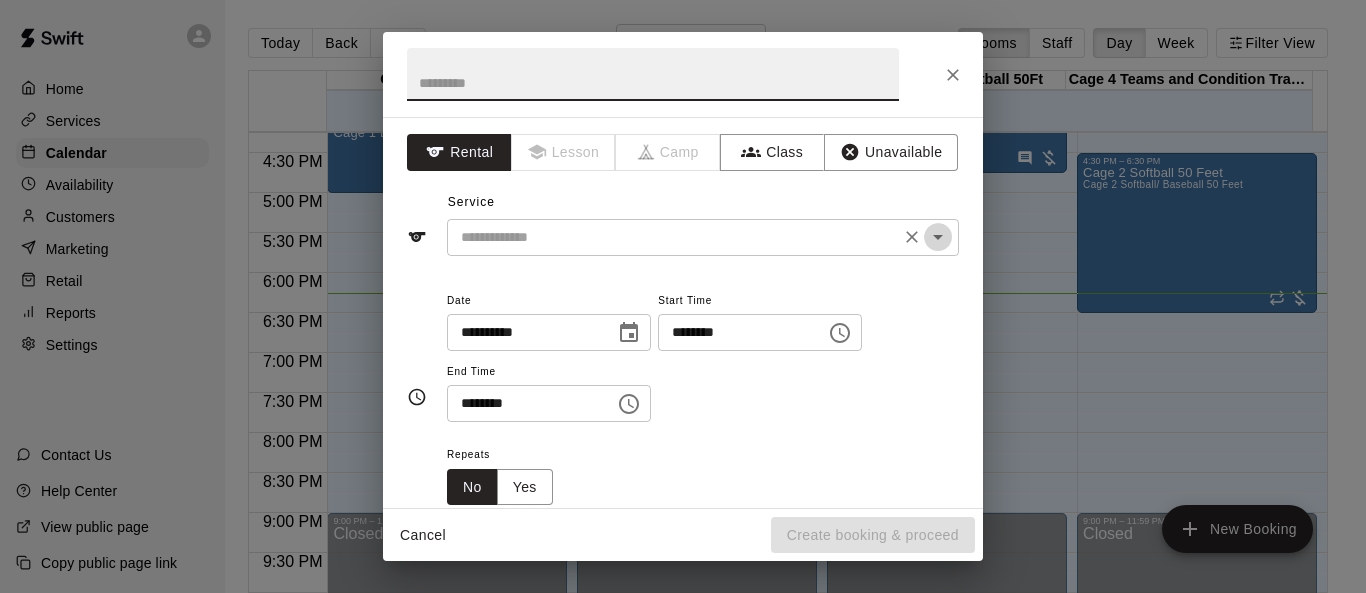 click 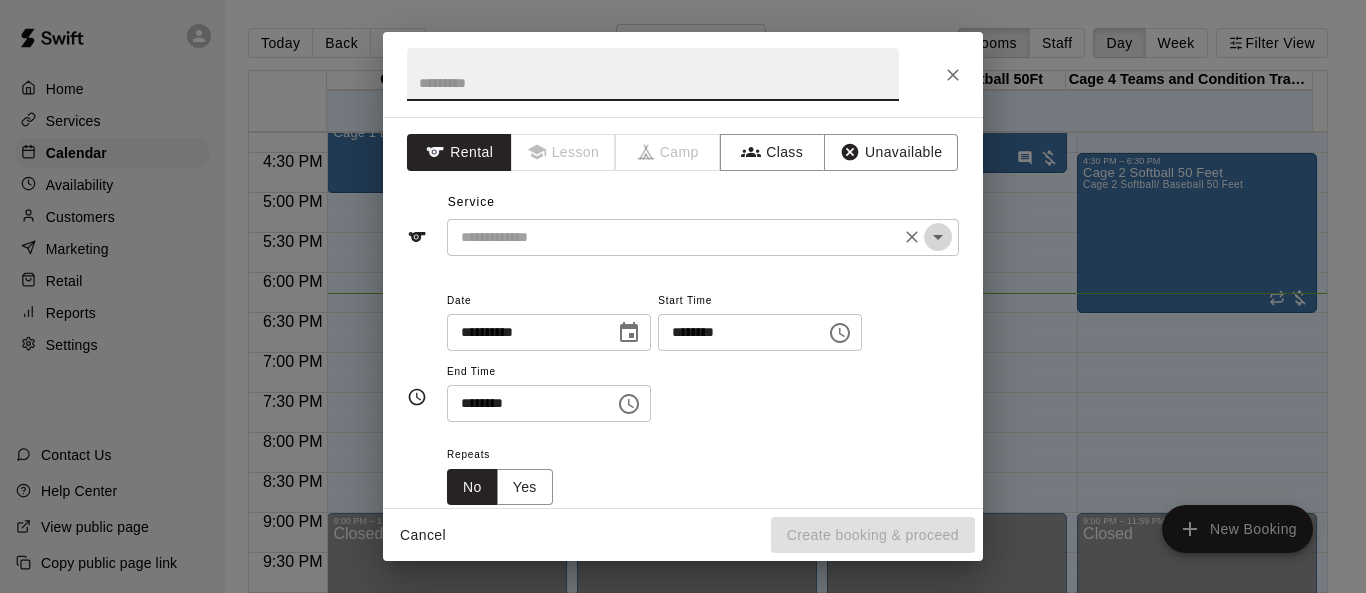 click 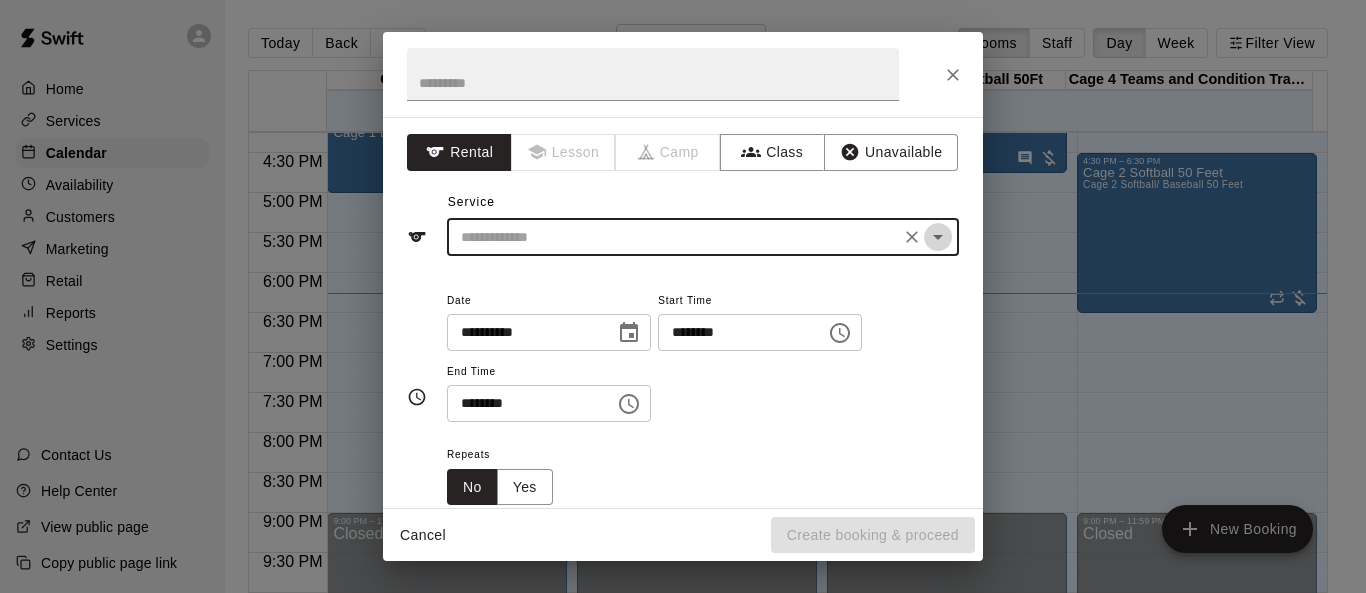 click 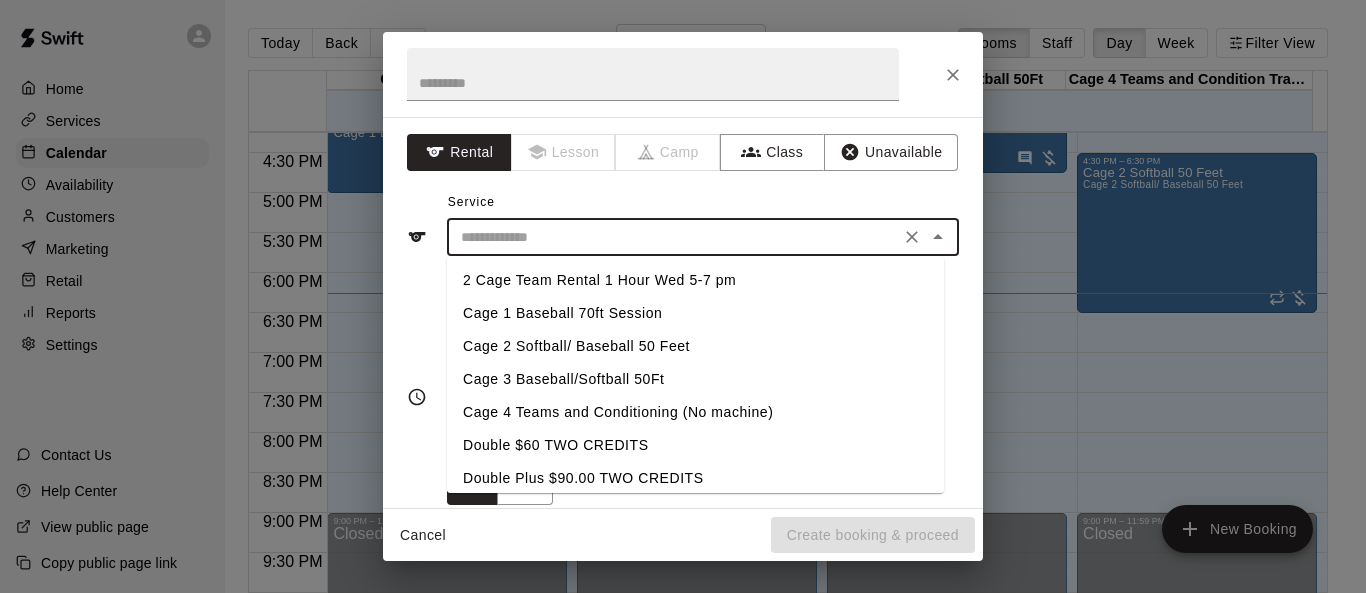 click on "Cage 1 Baseball 70ft Session" at bounding box center [695, 313] 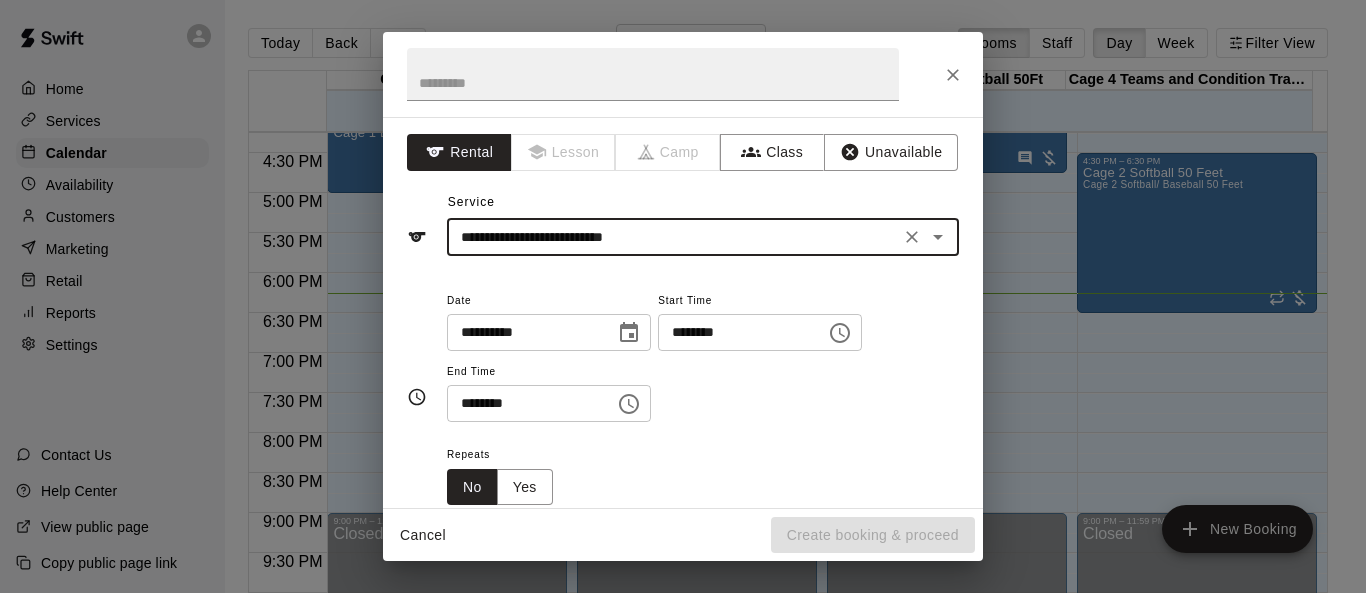 click 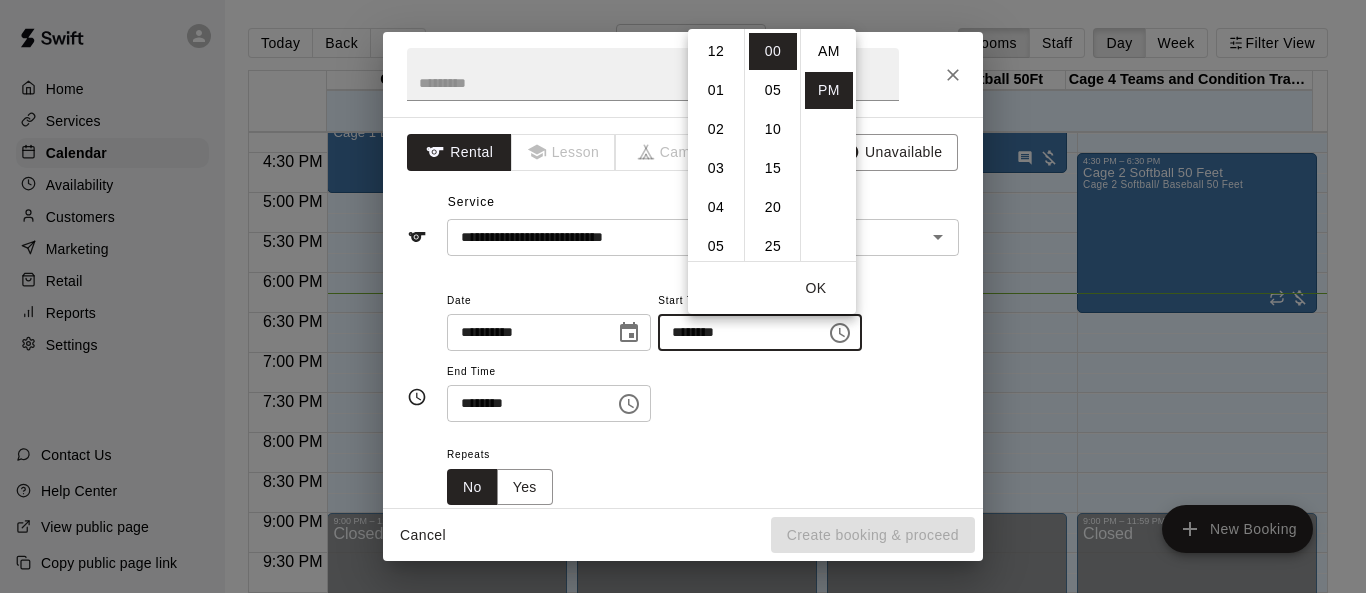 scroll, scrollTop: 234, scrollLeft: 0, axis: vertical 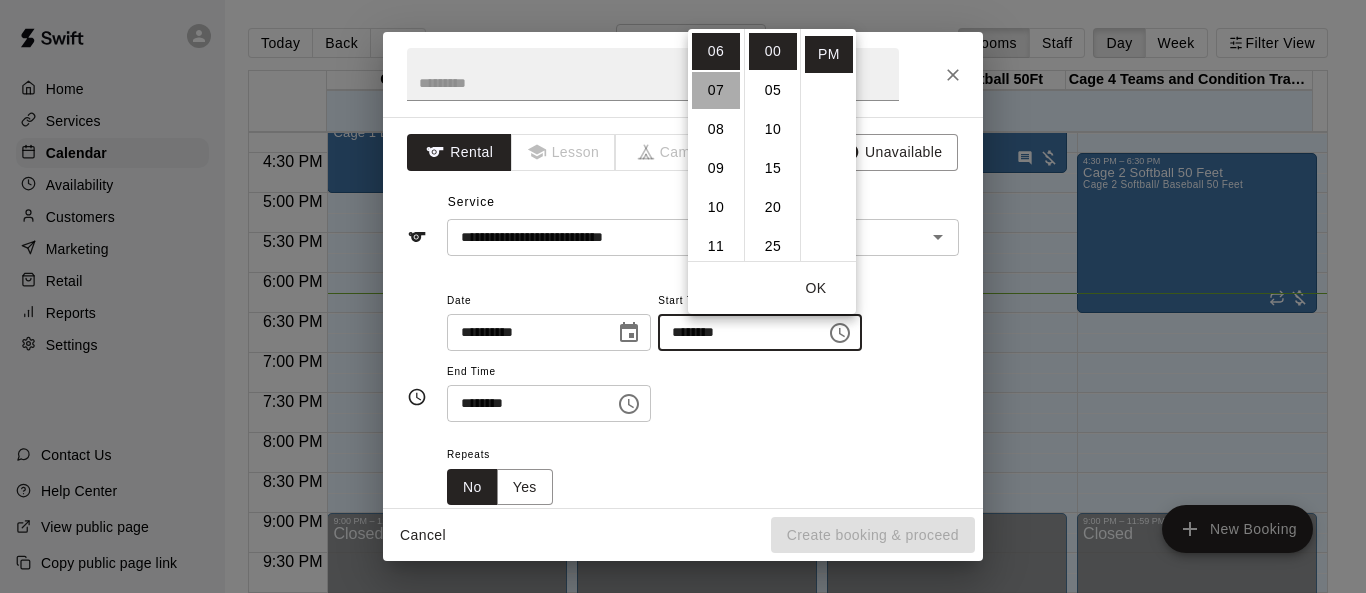 click on "07" at bounding box center [716, 90] 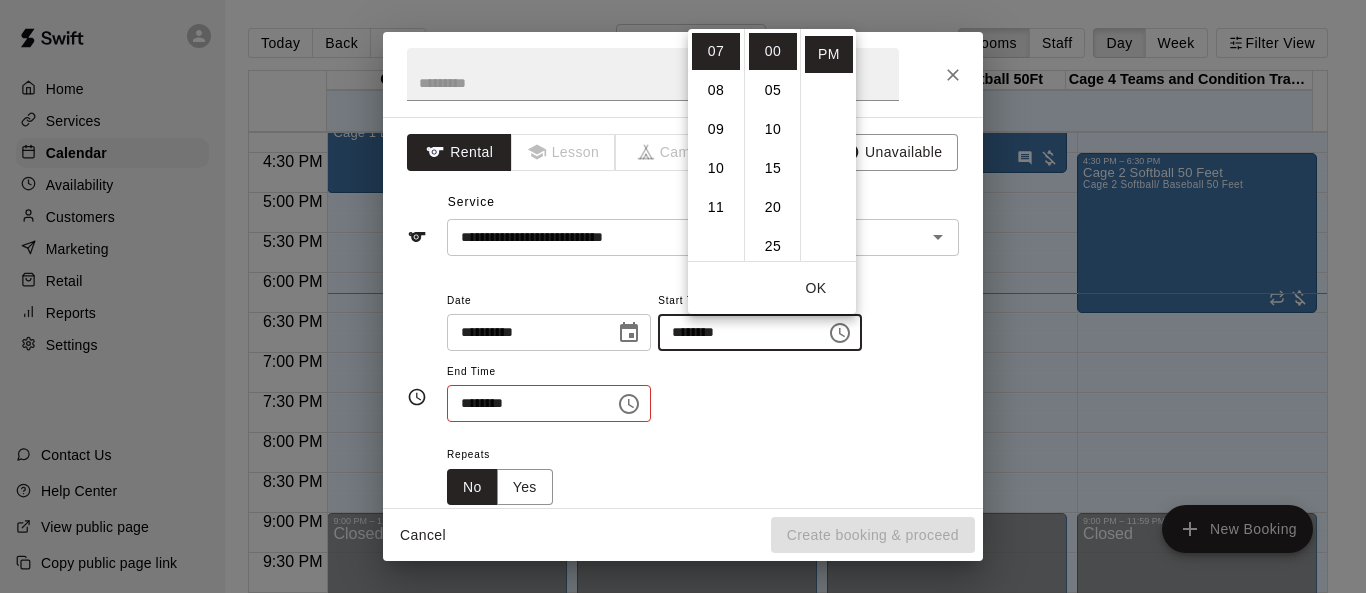 click on "OK" at bounding box center (816, 288) 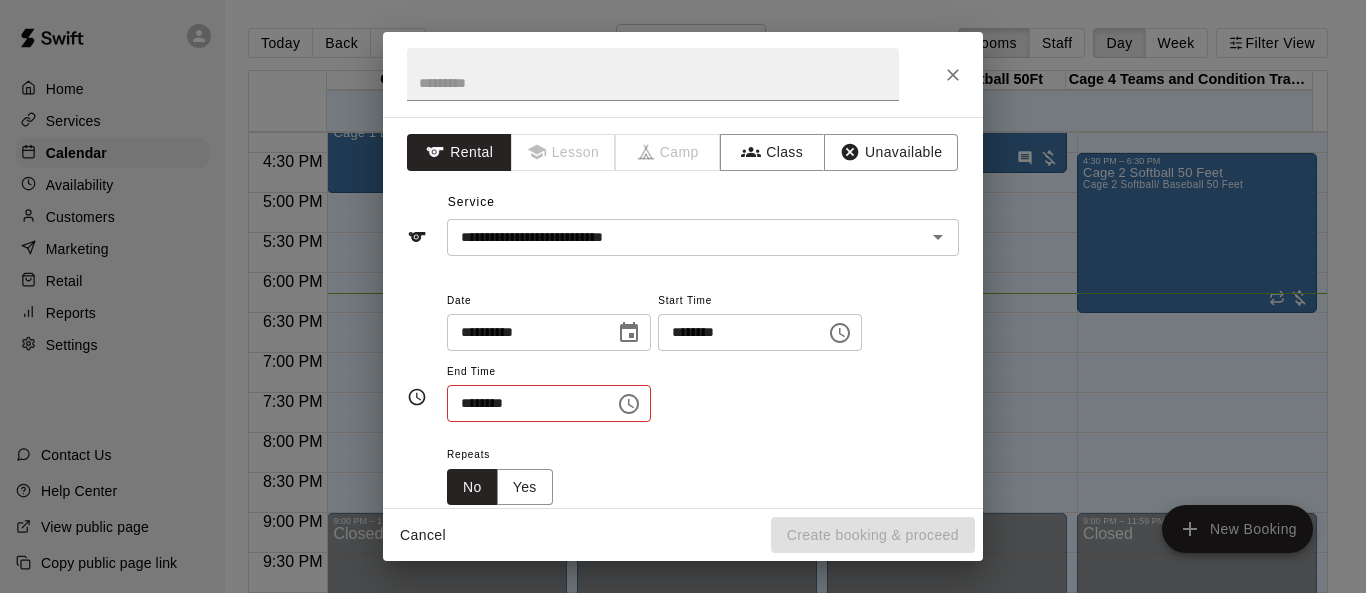 click 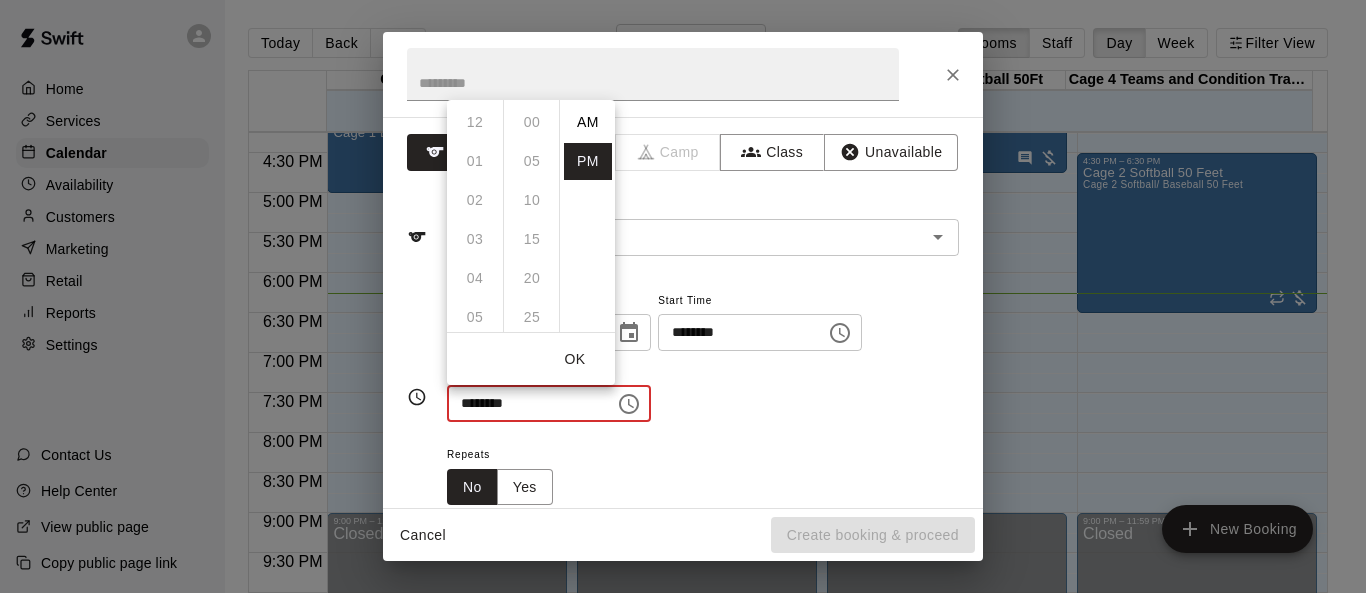 scroll, scrollTop: 234, scrollLeft: 0, axis: vertical 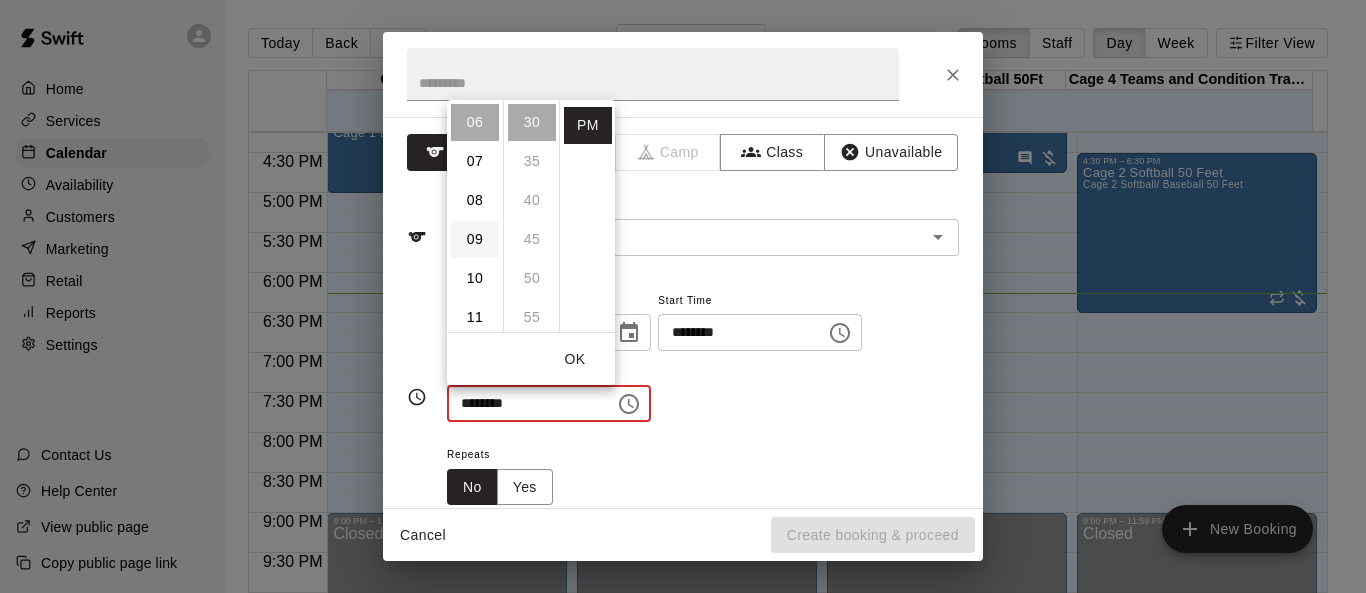 click on "09" at bounding box center [475, 239] 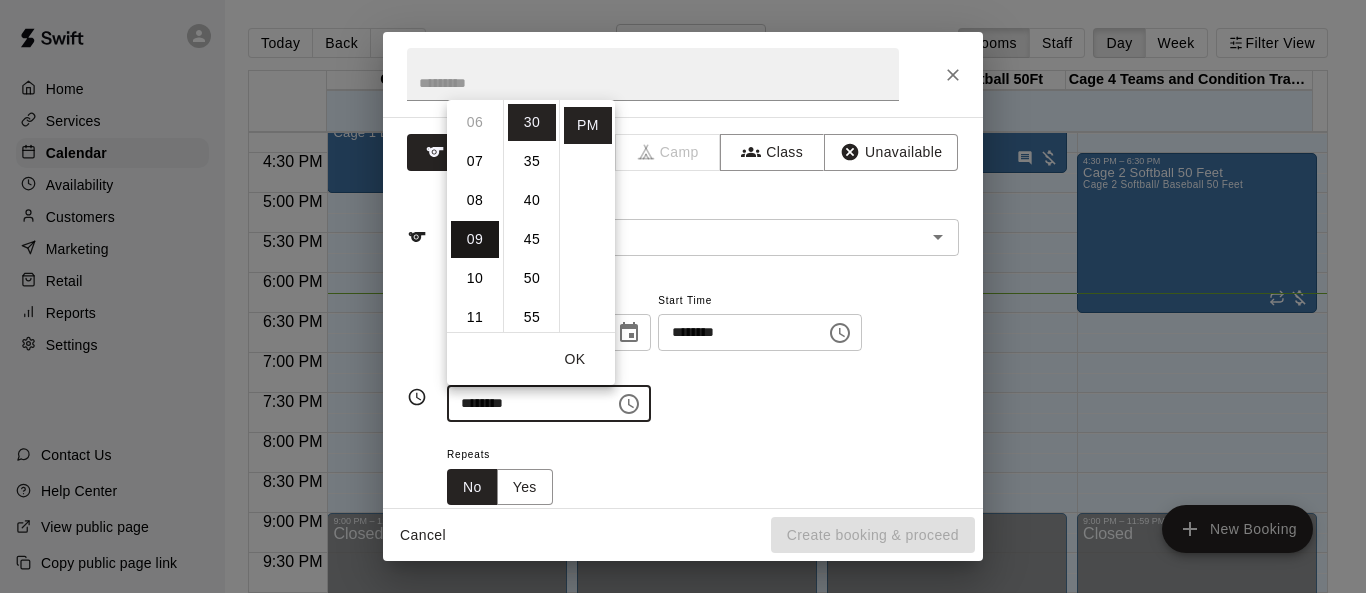 scroll, scrollTop: 351, scrollLeft: 0, axis: vertical 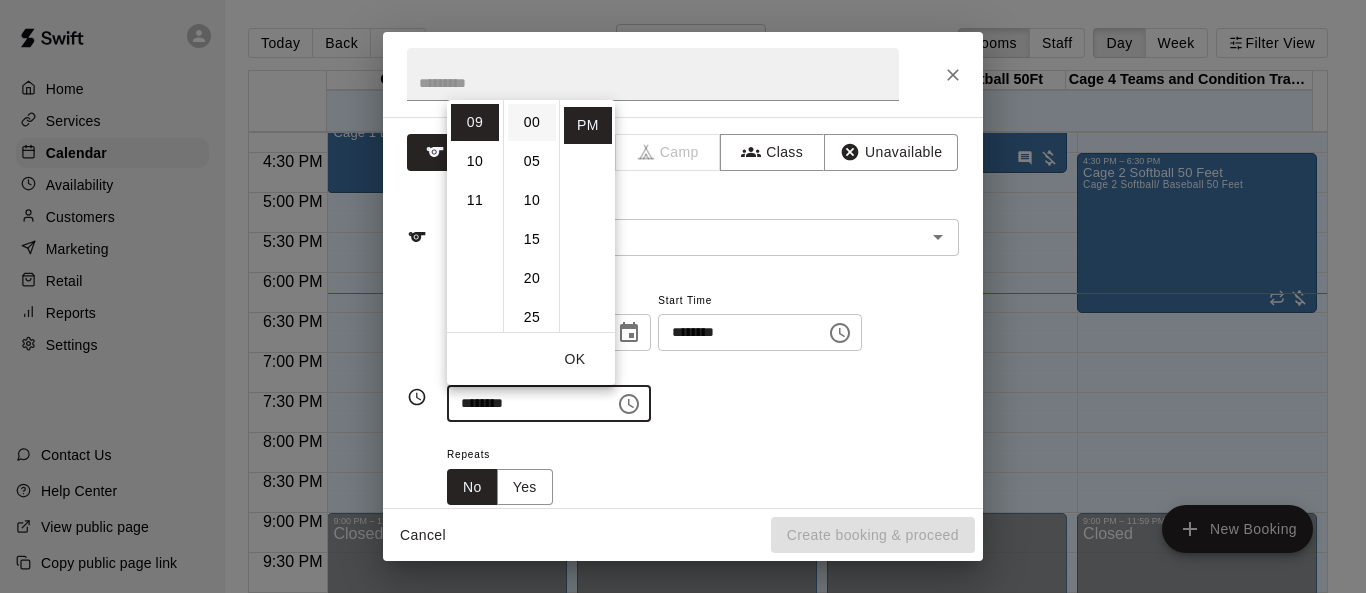 click on "00" at bounding box center (532, 122) 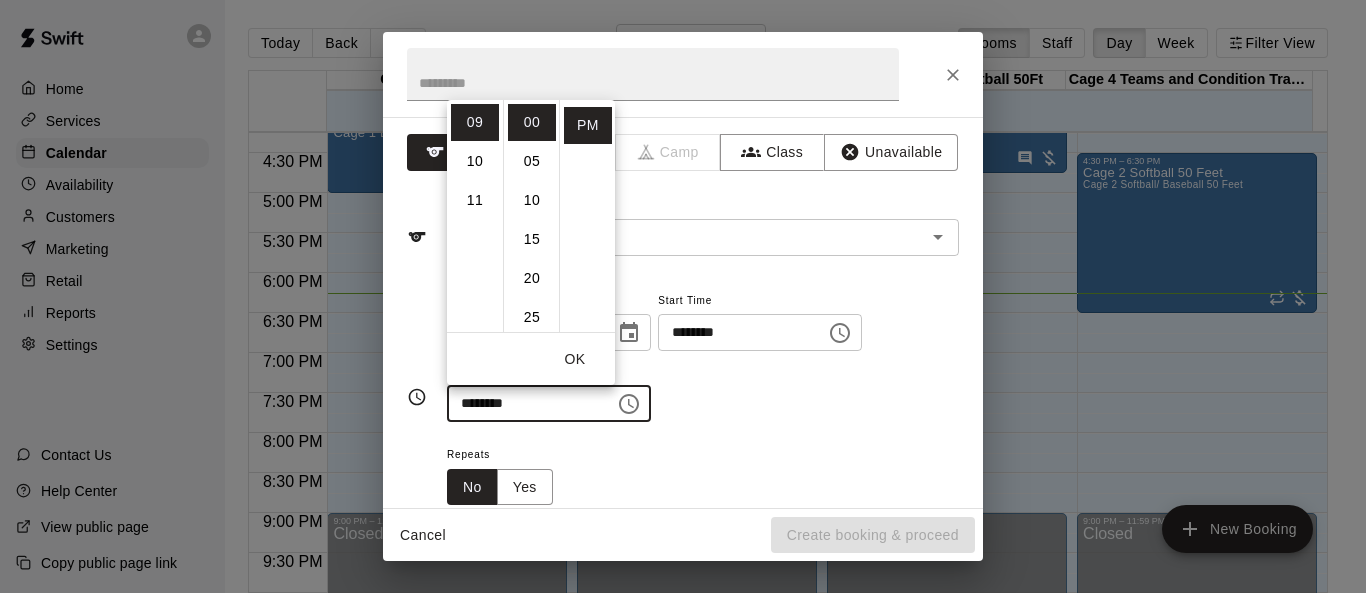 click on "OK" at bounding box center [575, 359] 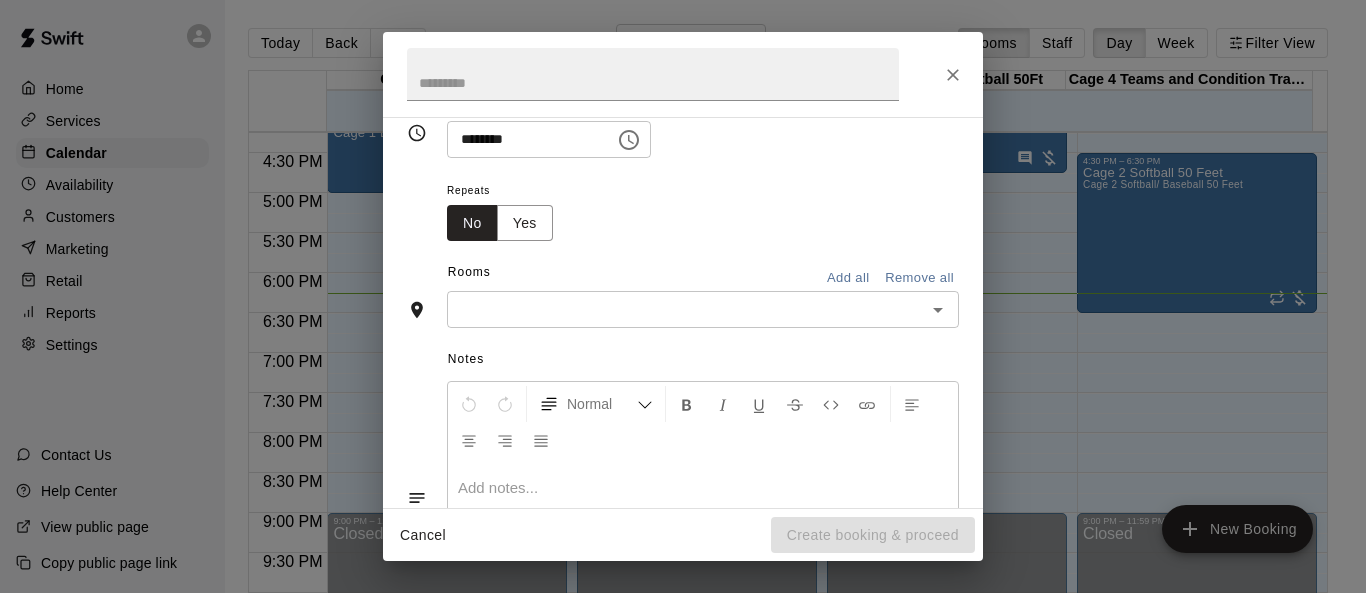 scroll, scrollTop: 300, scrollLeft: 0, axis: vertical 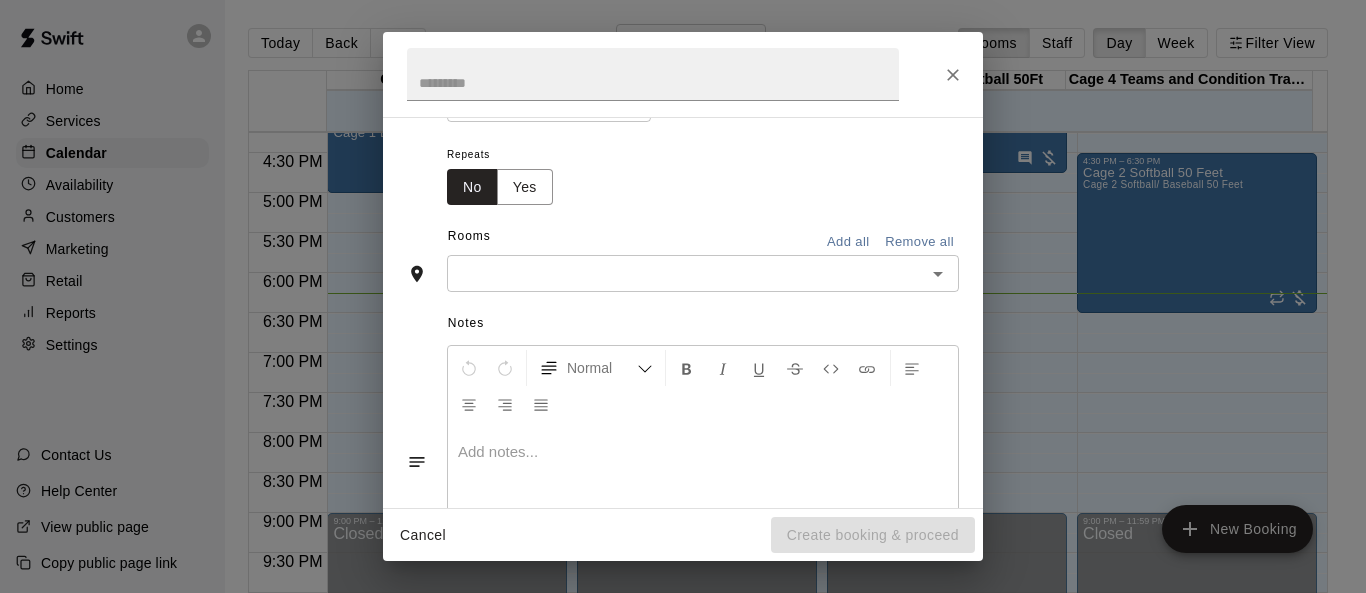 click on "Add all" at bounding box center (848, 242) 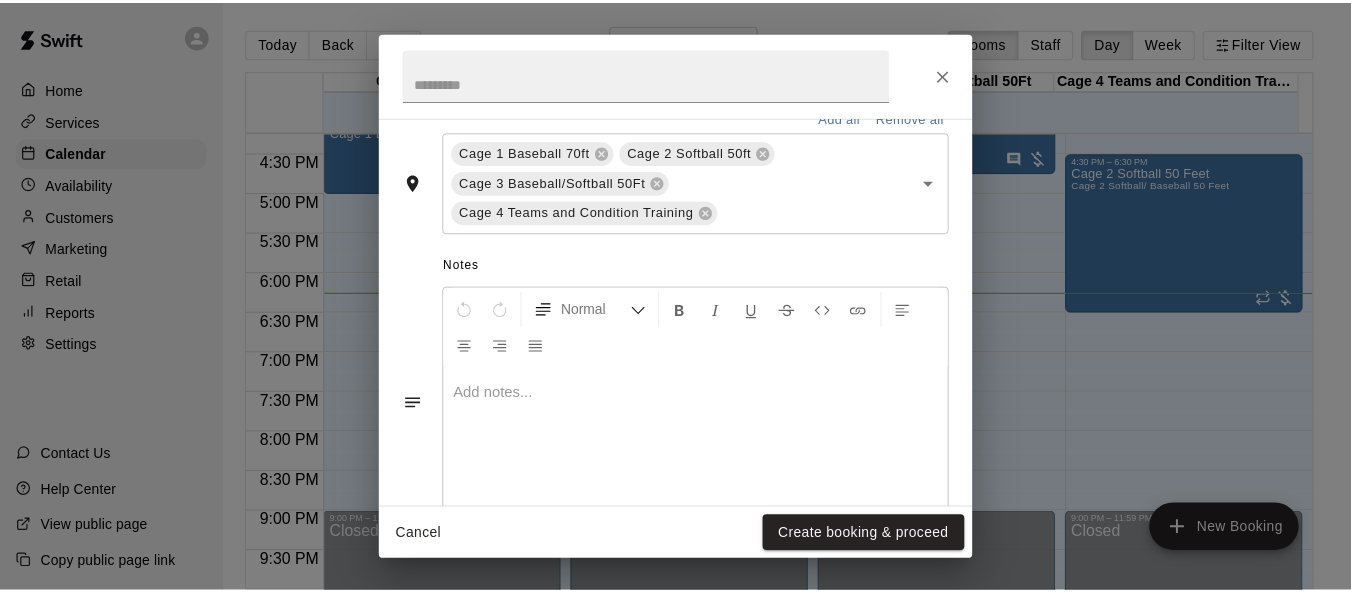 scroll, scrollTop: 500, scrollLeft: 0, axis: vertical 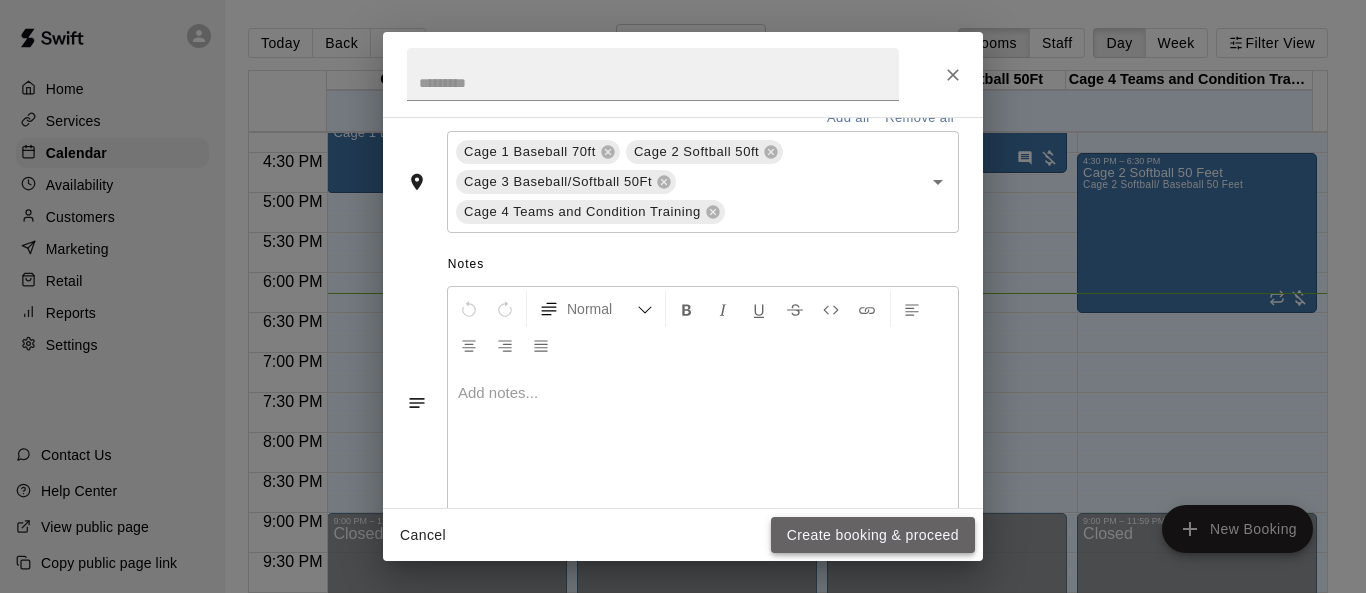 click on "Create booking & proceed" at bounding box center (873, 535) 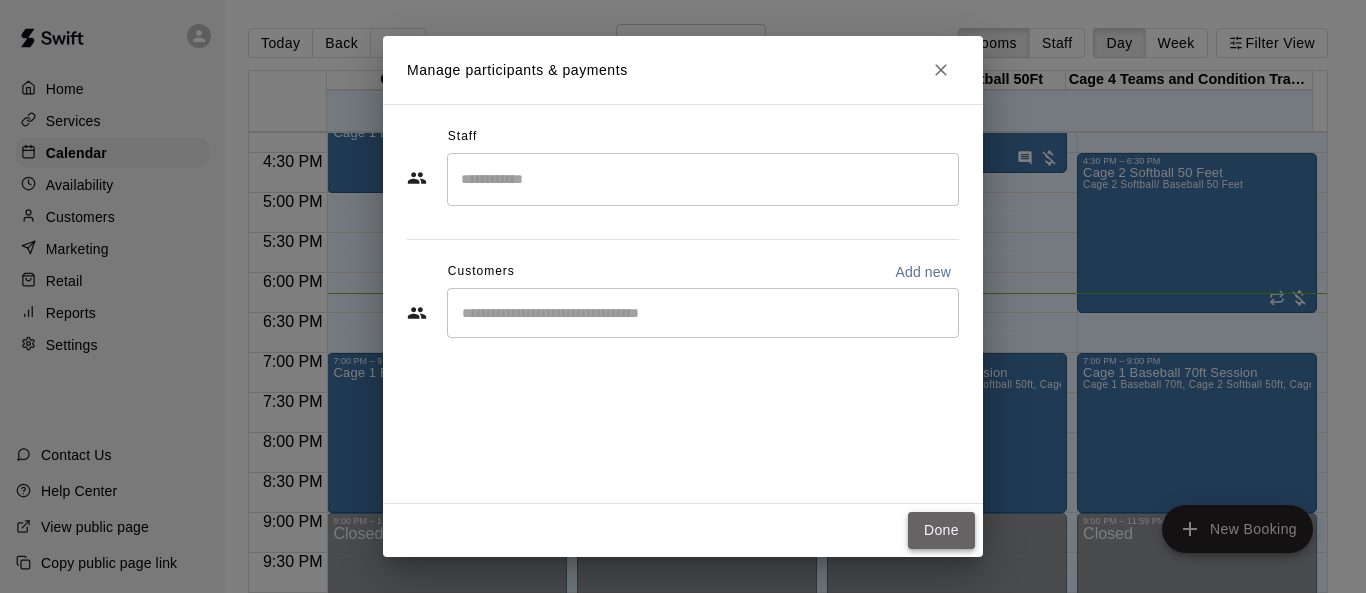 click on "Done" at bounding box center [941, 530] 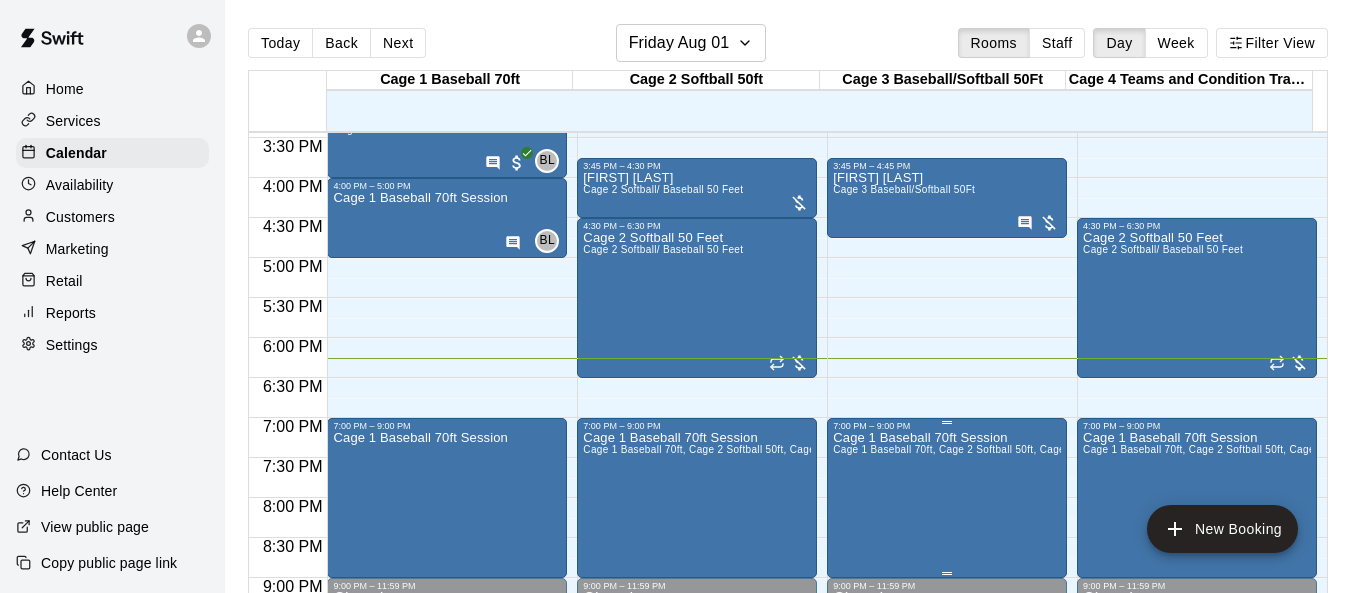 scroll, scrollTop: 1200, scrollLeft: 0, axis: vertical 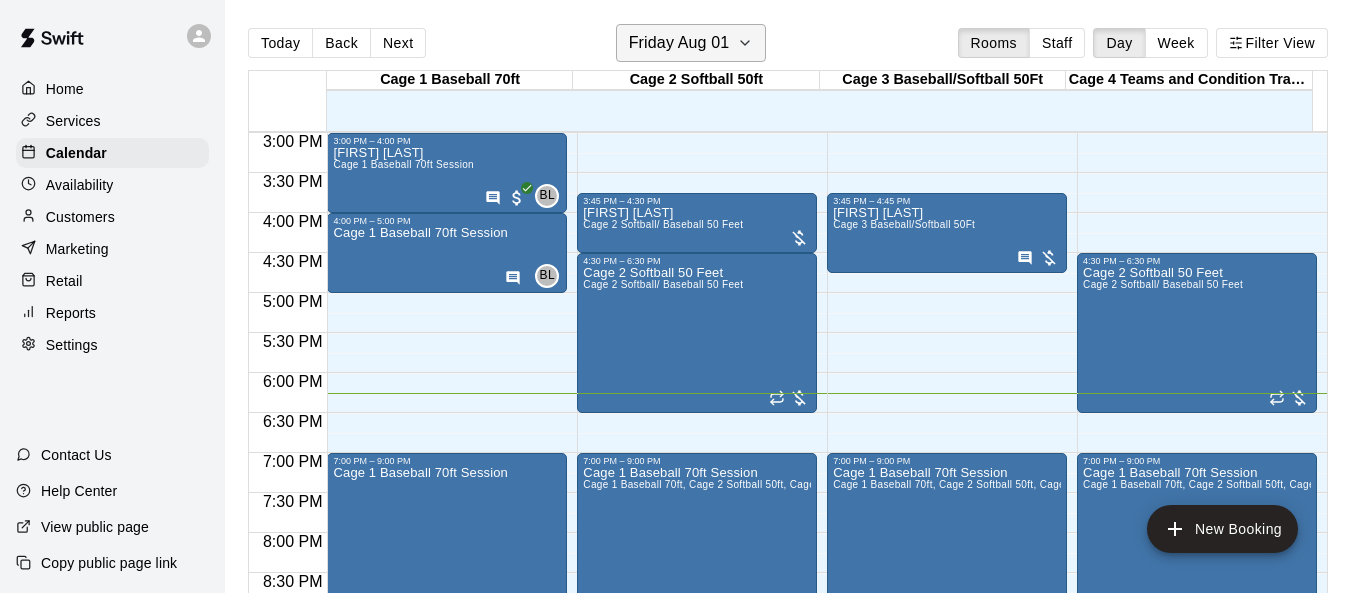 click 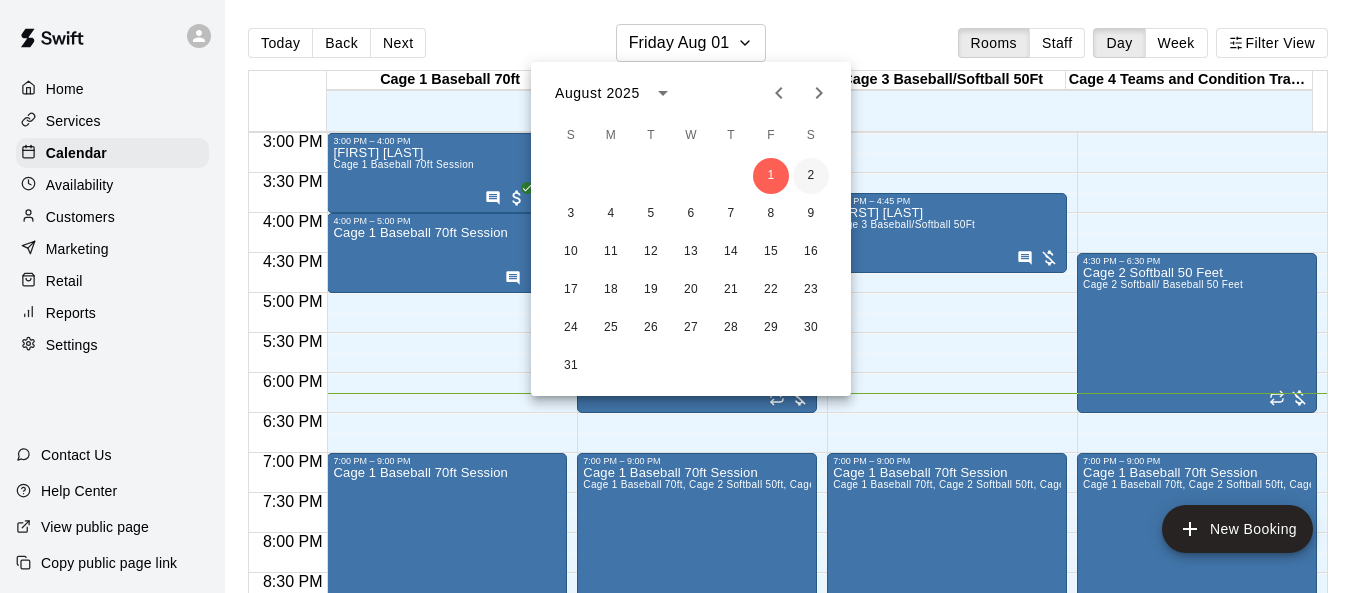 click on "2" at bounding box center [811, 176] 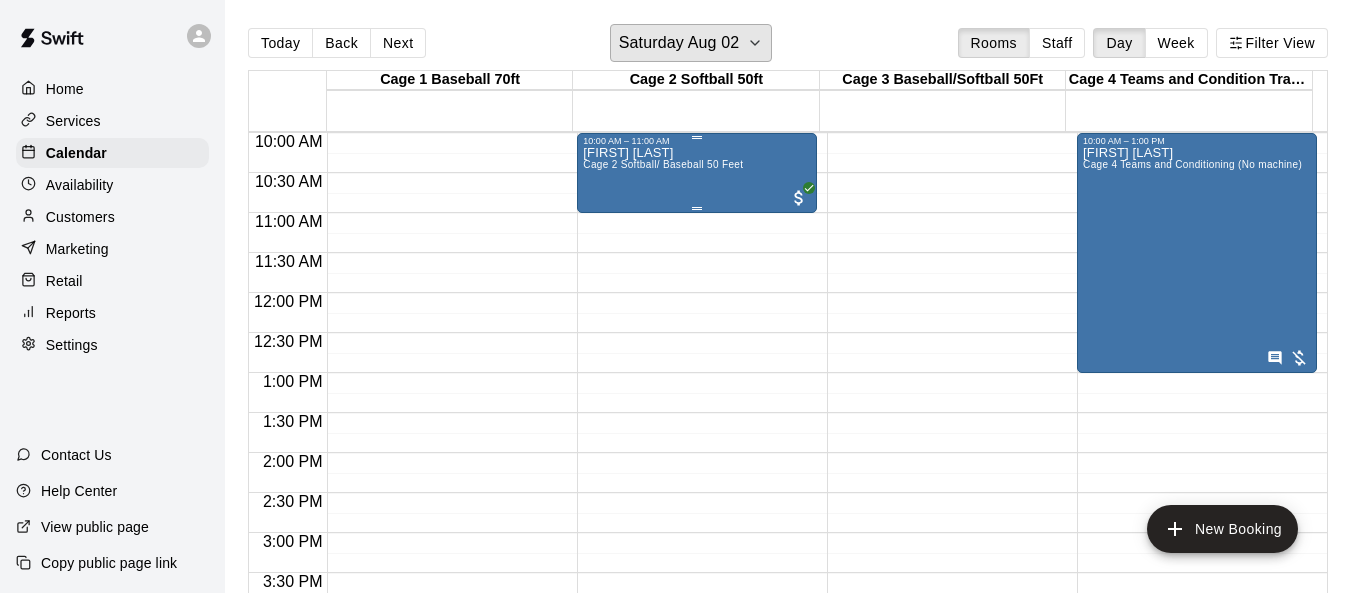 scroll, scrollTop: 700, scrollLeft: 0, axis: vertical 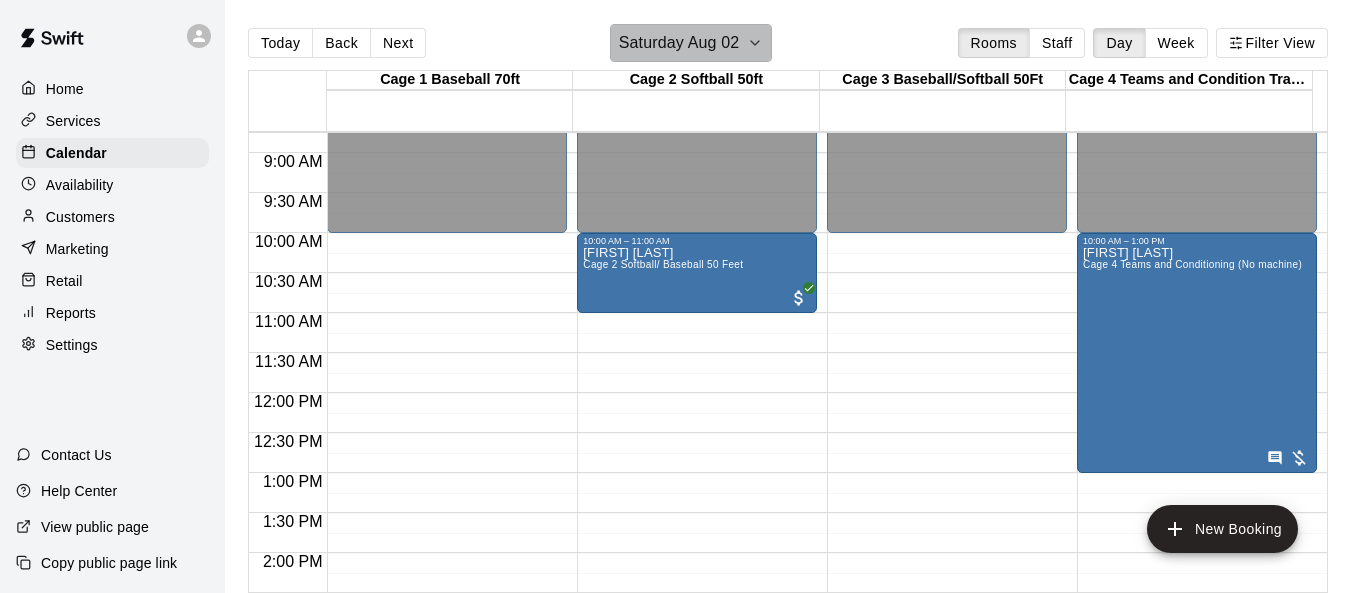 click on "Saturday Aug 02" at bounding box center (691, 43) 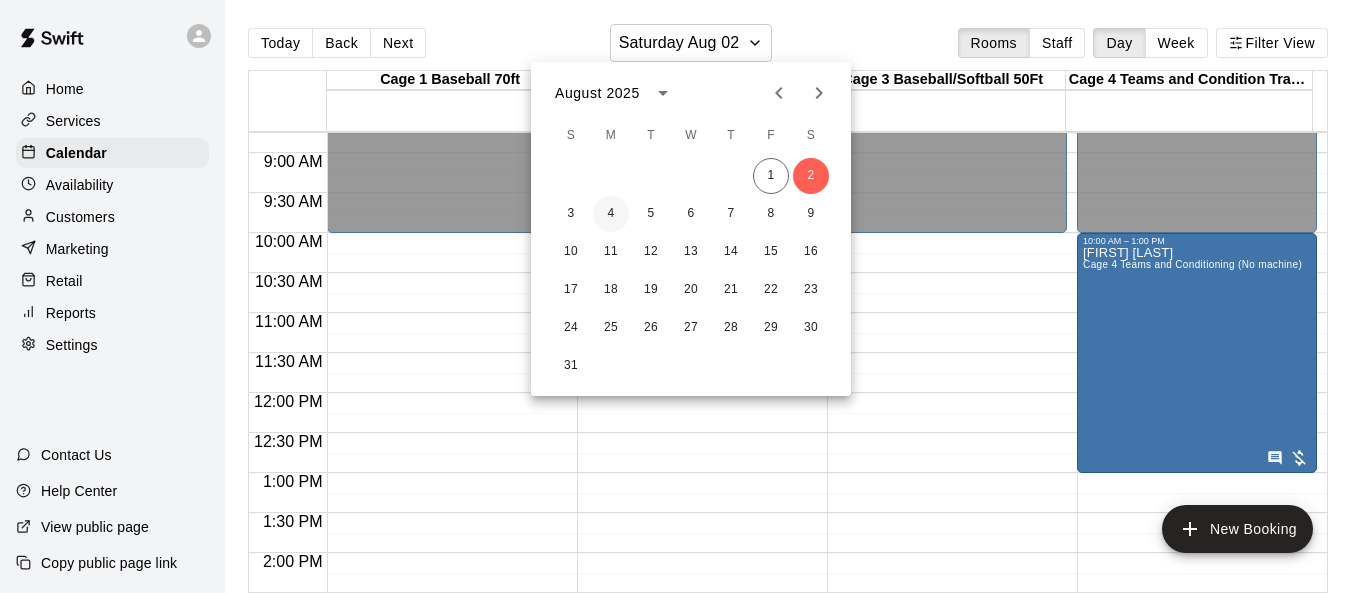 click on "4" at bounding box center [611, 214] 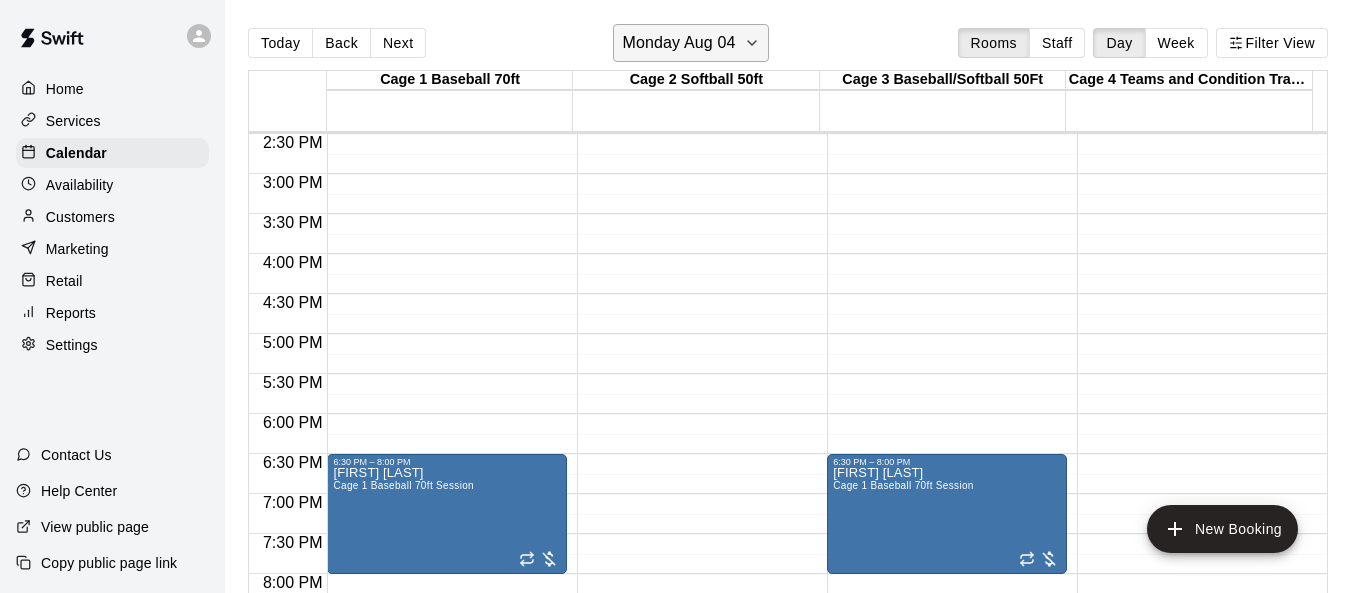 scroll, scrollTop: 1139, scrollLeft: 0, axis: vertical 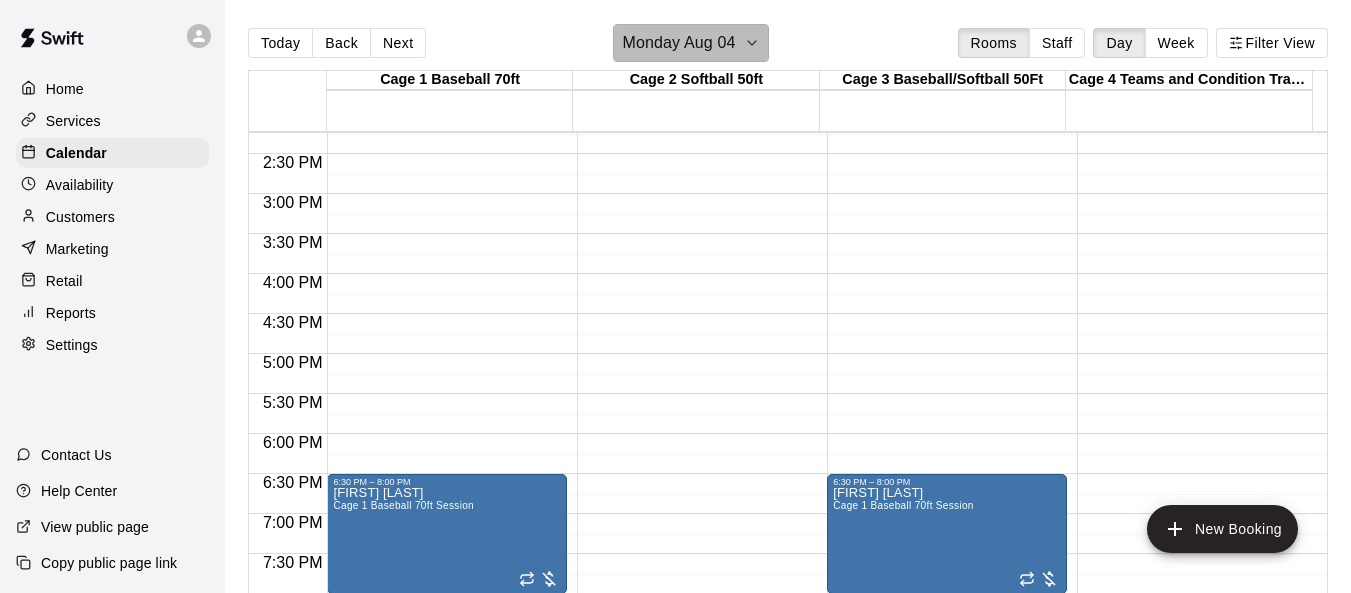 click 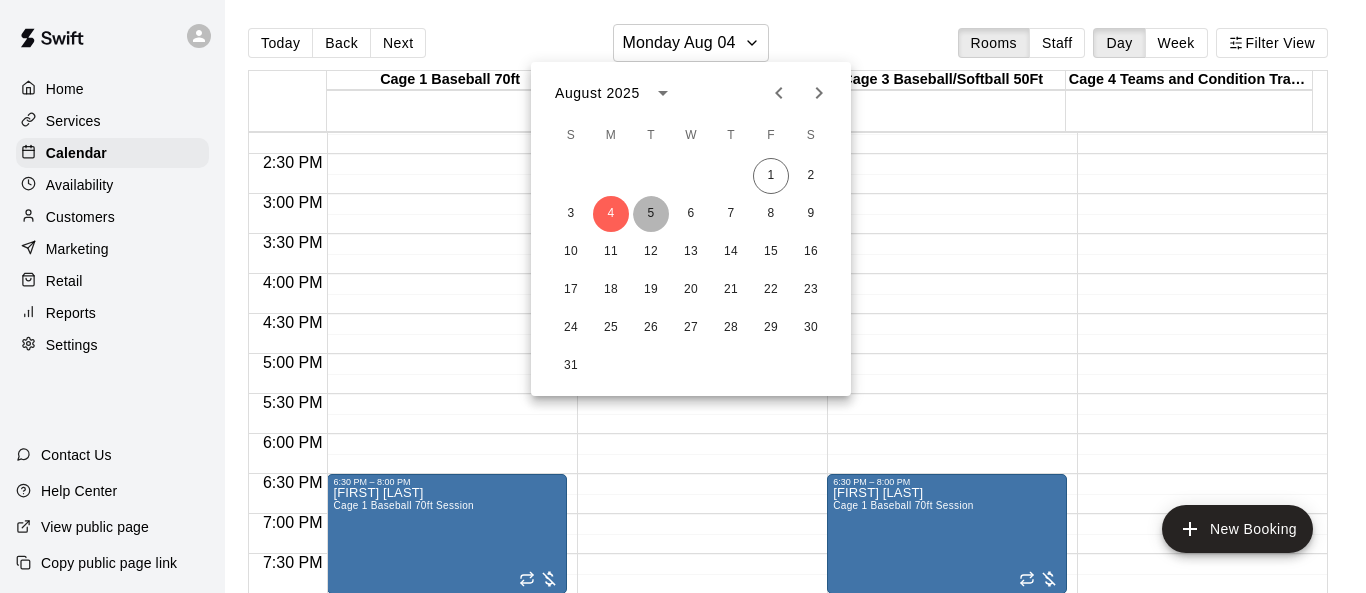 click on "5" at bounding box center [651, 214] 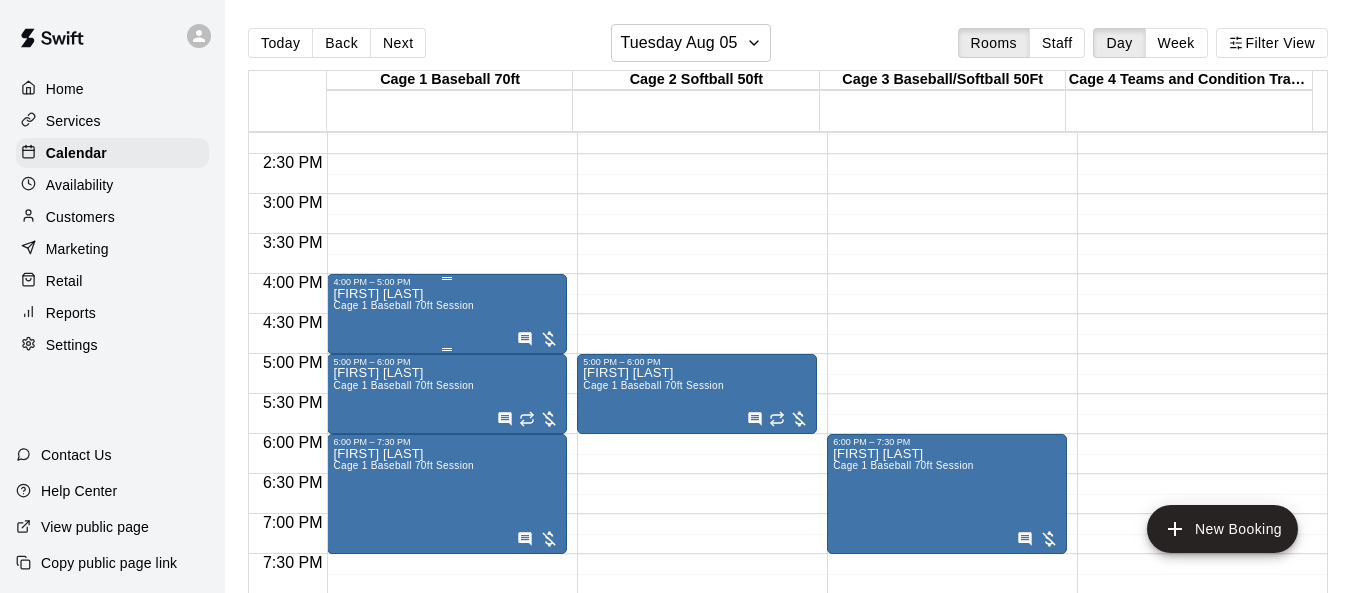click on "[FIRST] [LAST] Cage 1 Baseball 70ft Session" at bounding box center [403, 583] 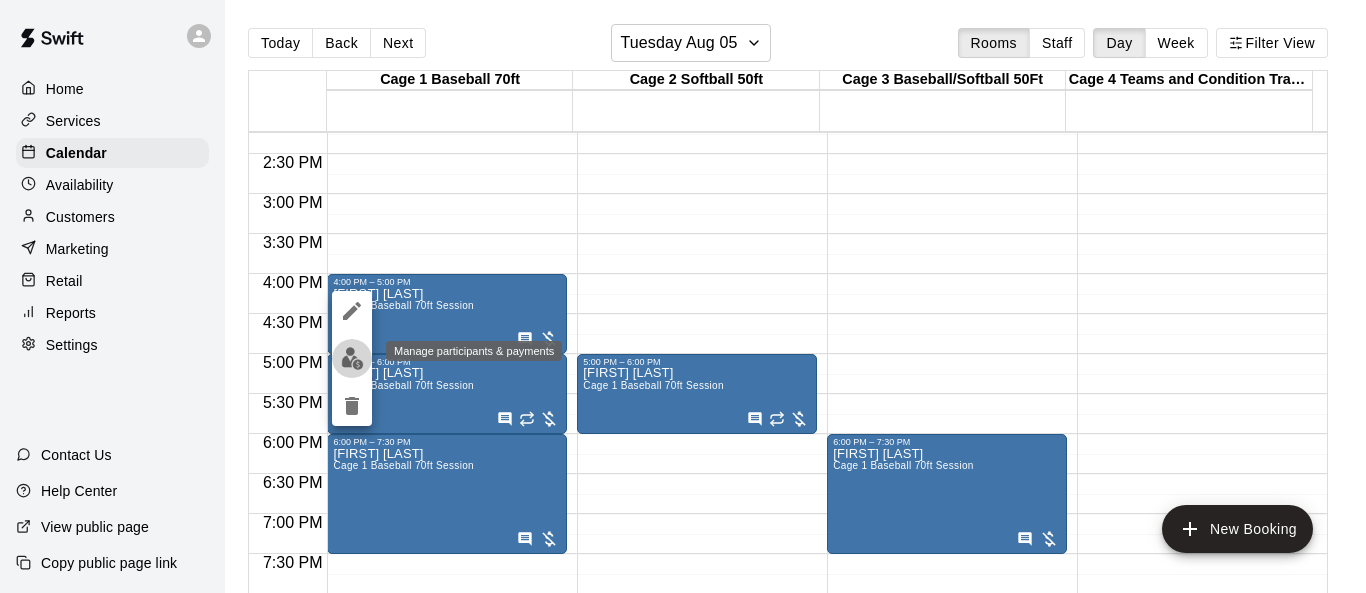 click at bounding box center (352, 358) 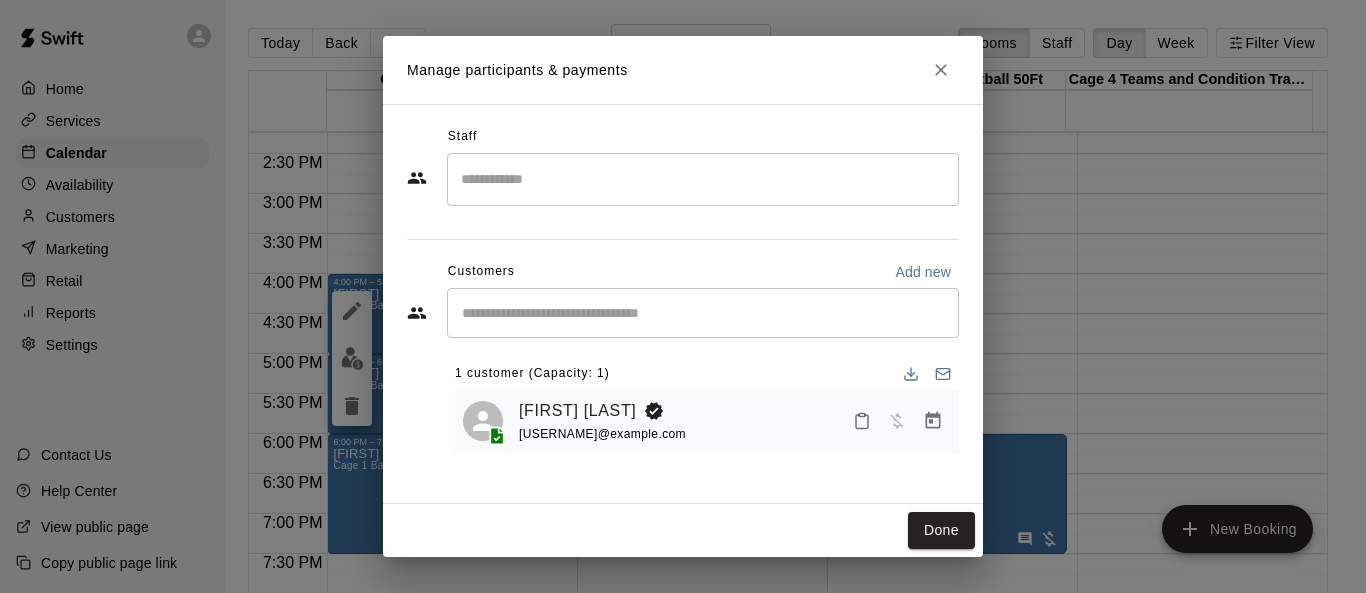 click at bounding box center (703, 179) 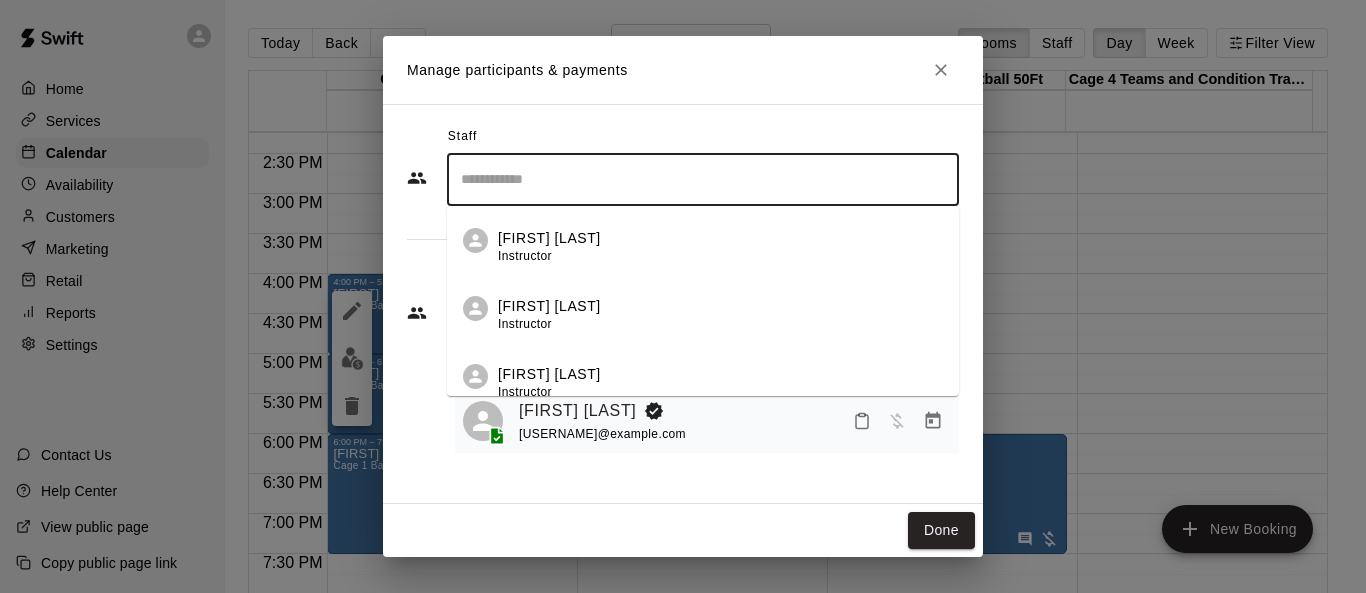 click on "[FIRST] [LAST]" at bounding box center (549, 238) 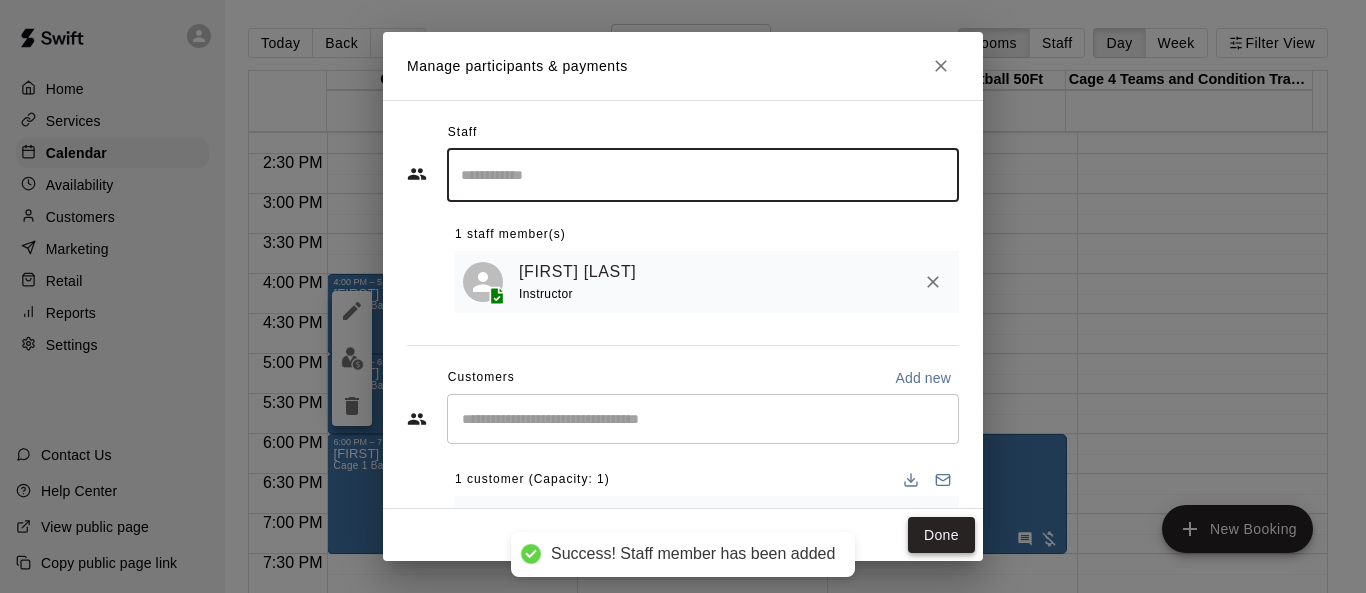 click on "Done" at bounding box center [941, 535] 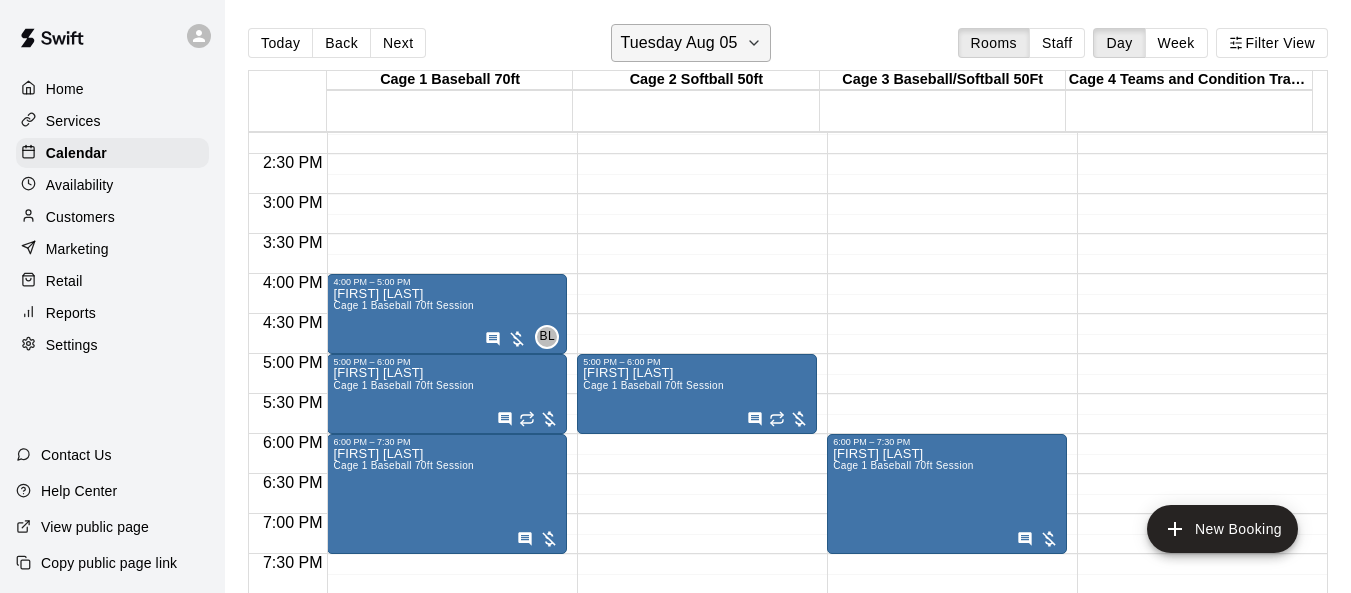 click 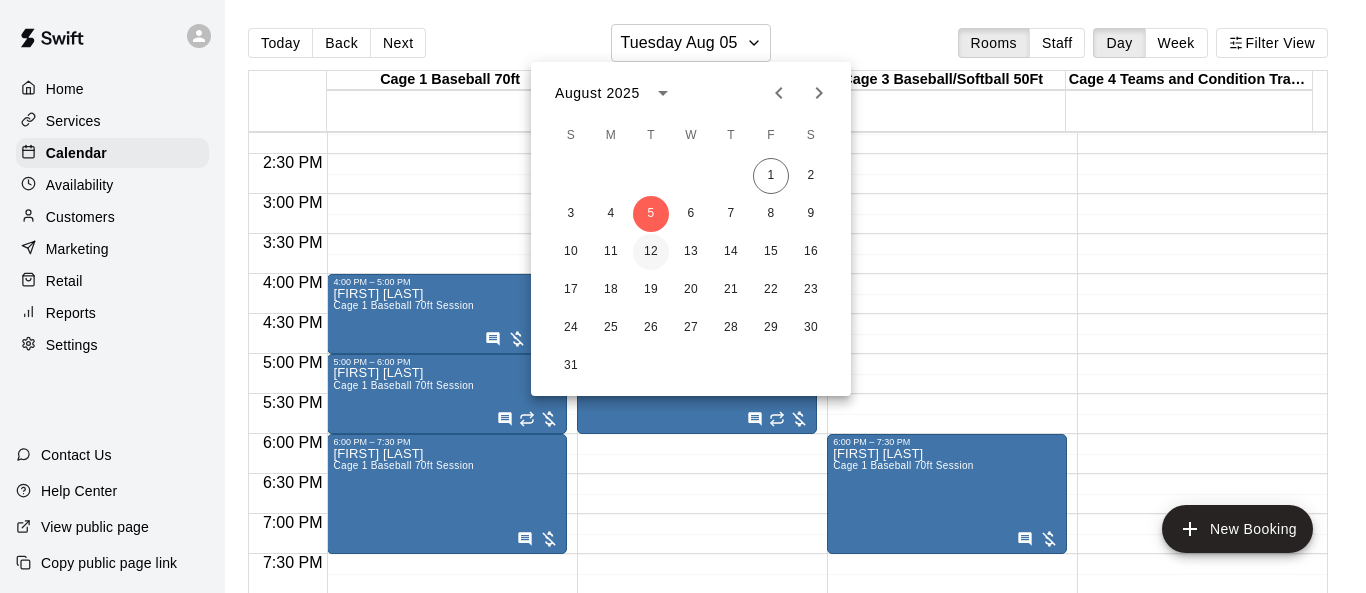 click on "12" at bounding box center [651, 252] 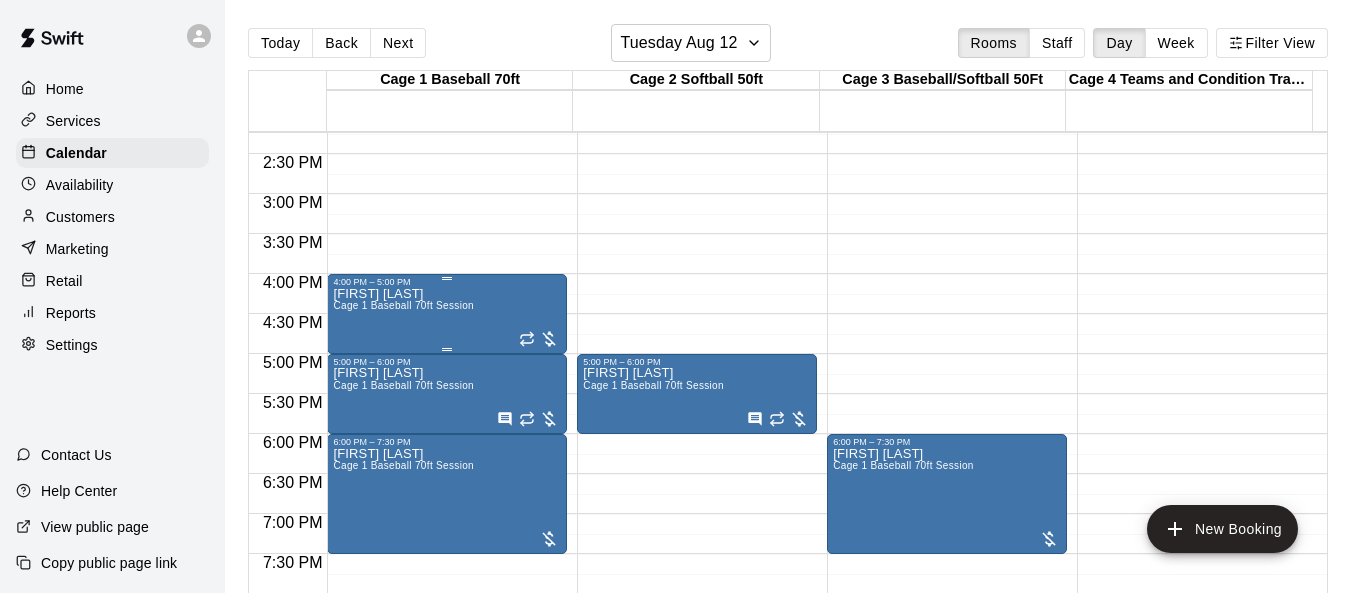 click on "Cage 1 Baseball 70ft Session" at bounding box center [403, 305] 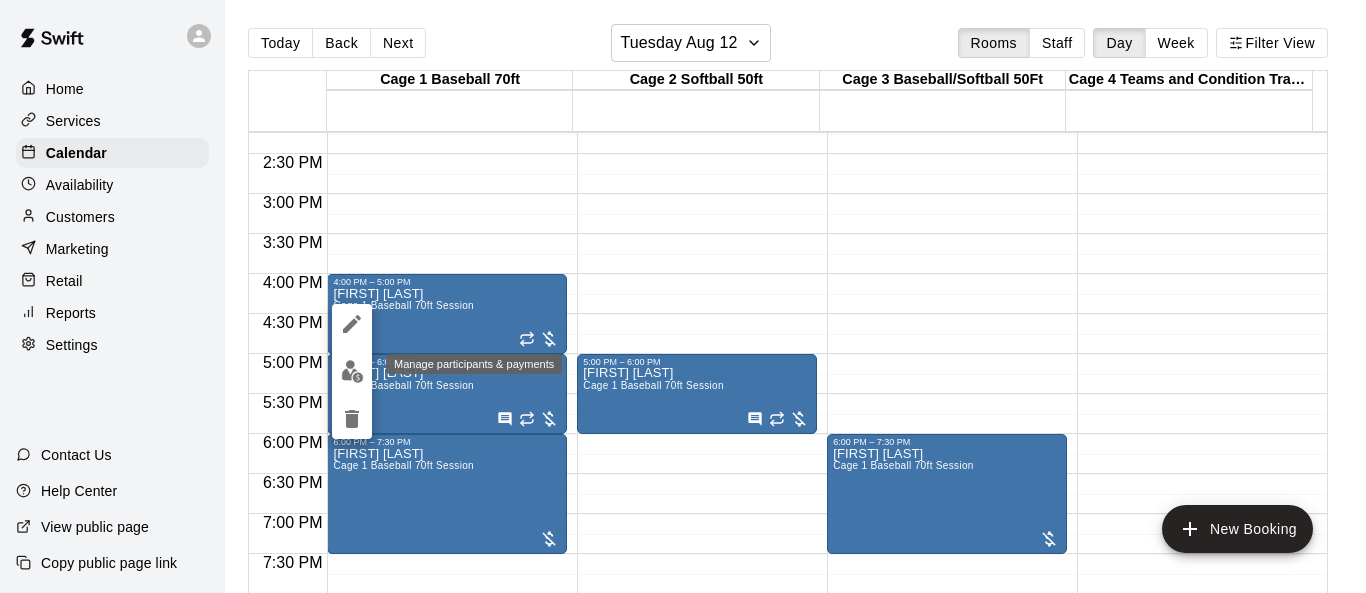 click at bounding box center (352, 371) 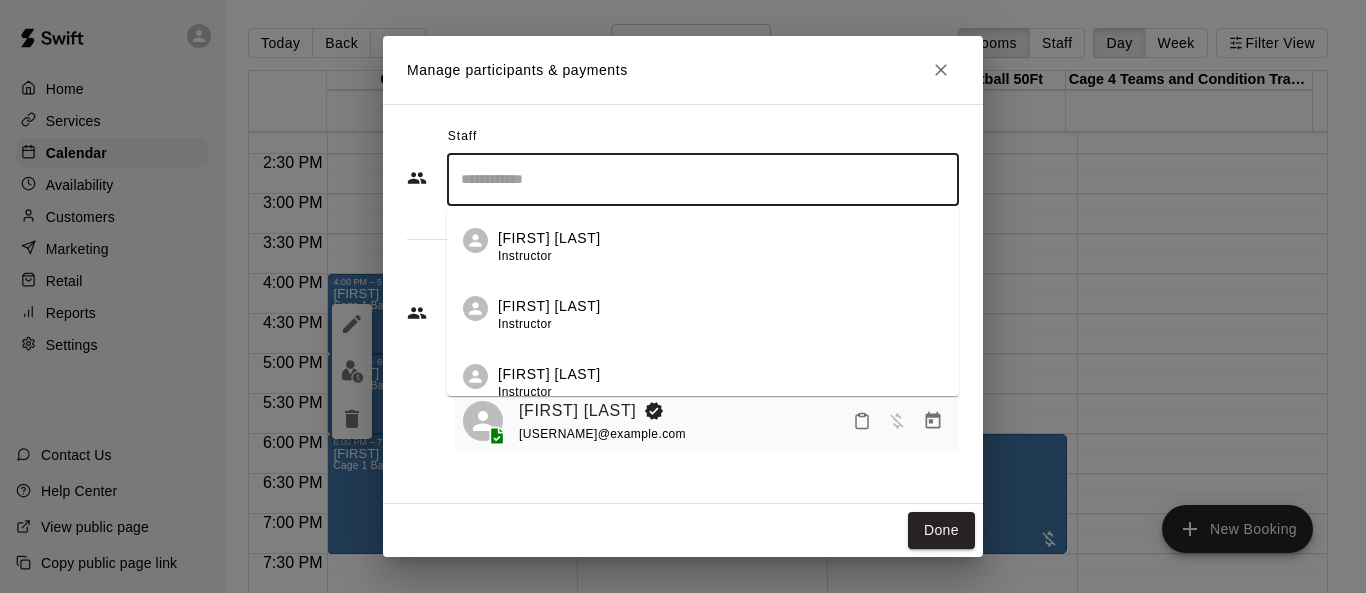 click at bounding box center [703, 179] 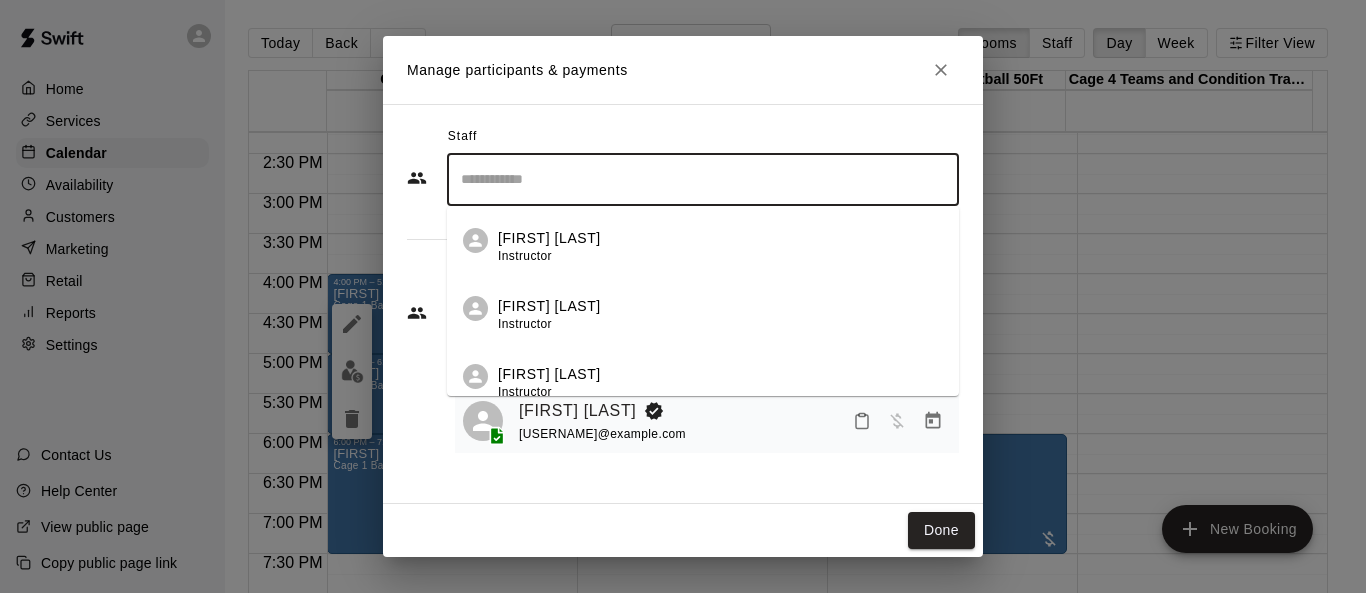 click on "Instructor" at bounding box center [525, 256] 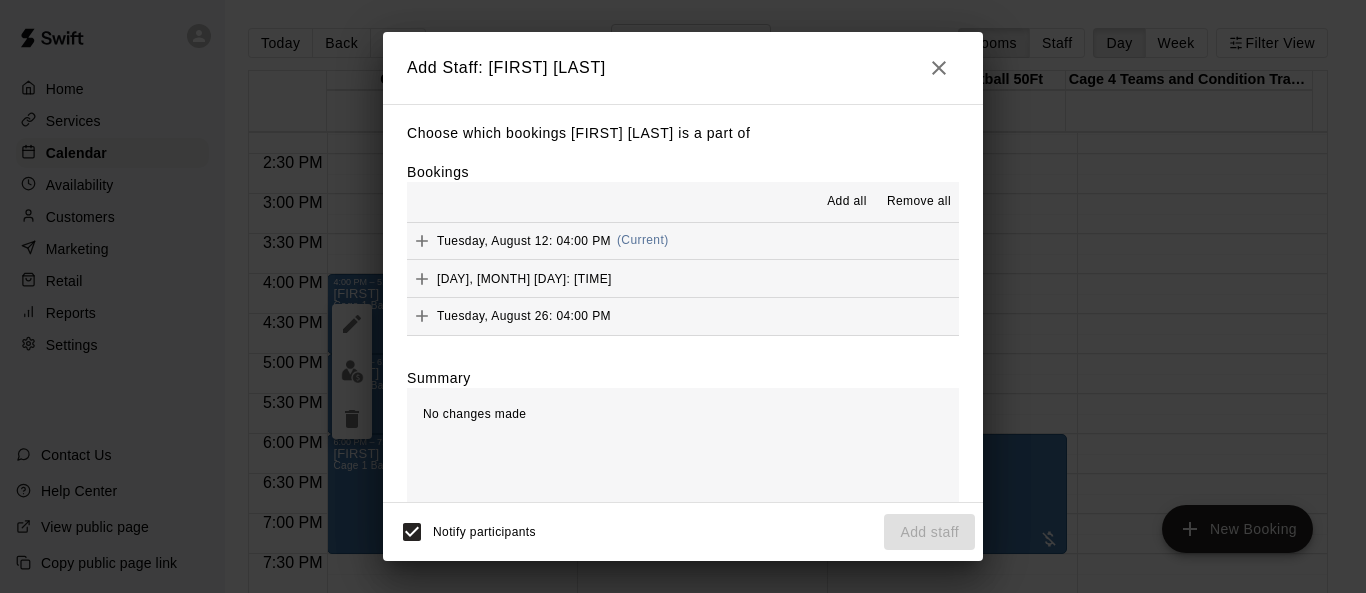 click on "Add all" at bounding box center [847, 202] 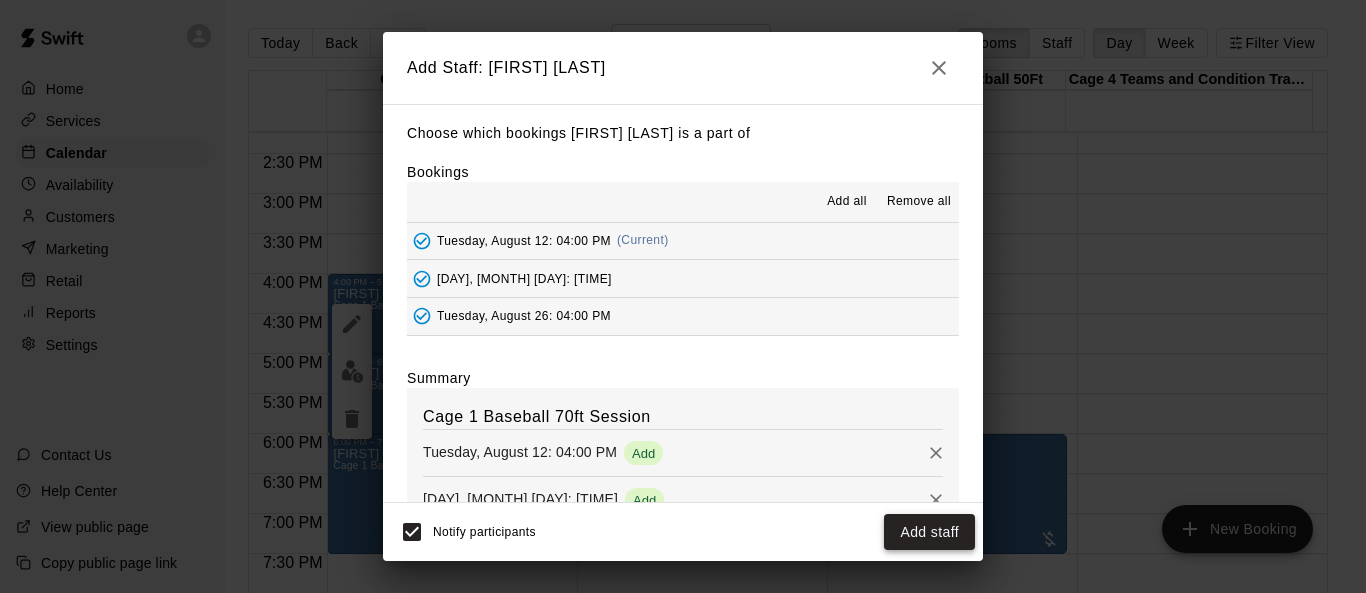 click on "Add staff" at bounding box center [929, 532] 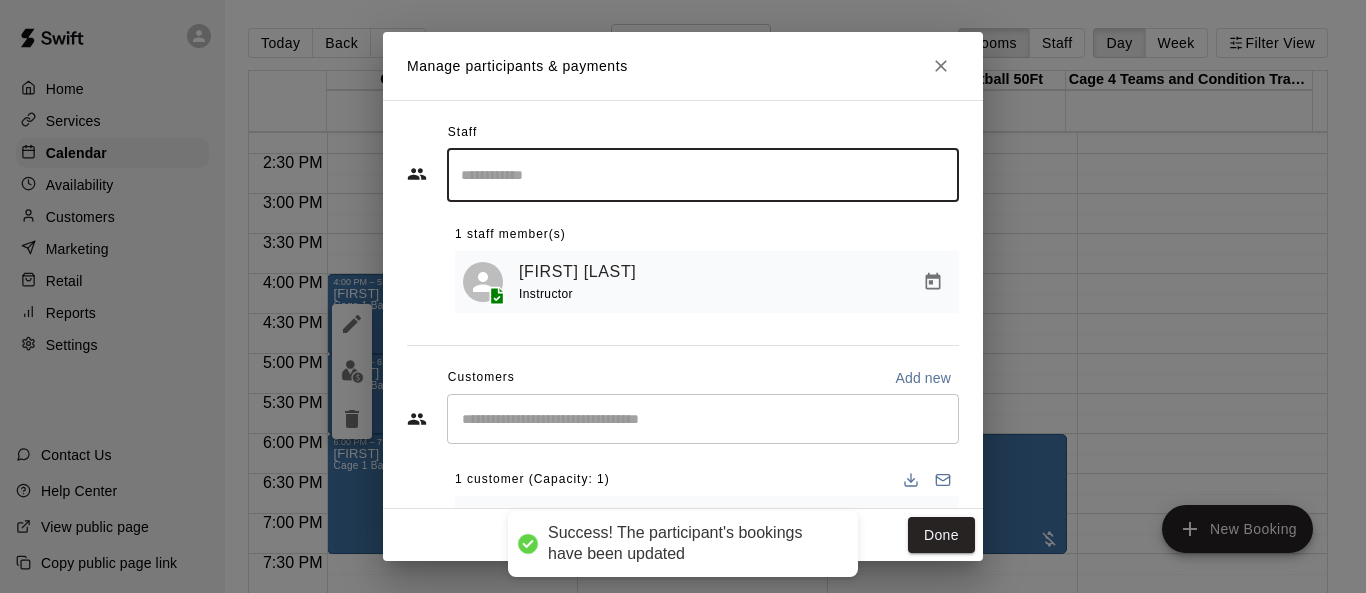 click on "Done" at bounding box center (941, 535) 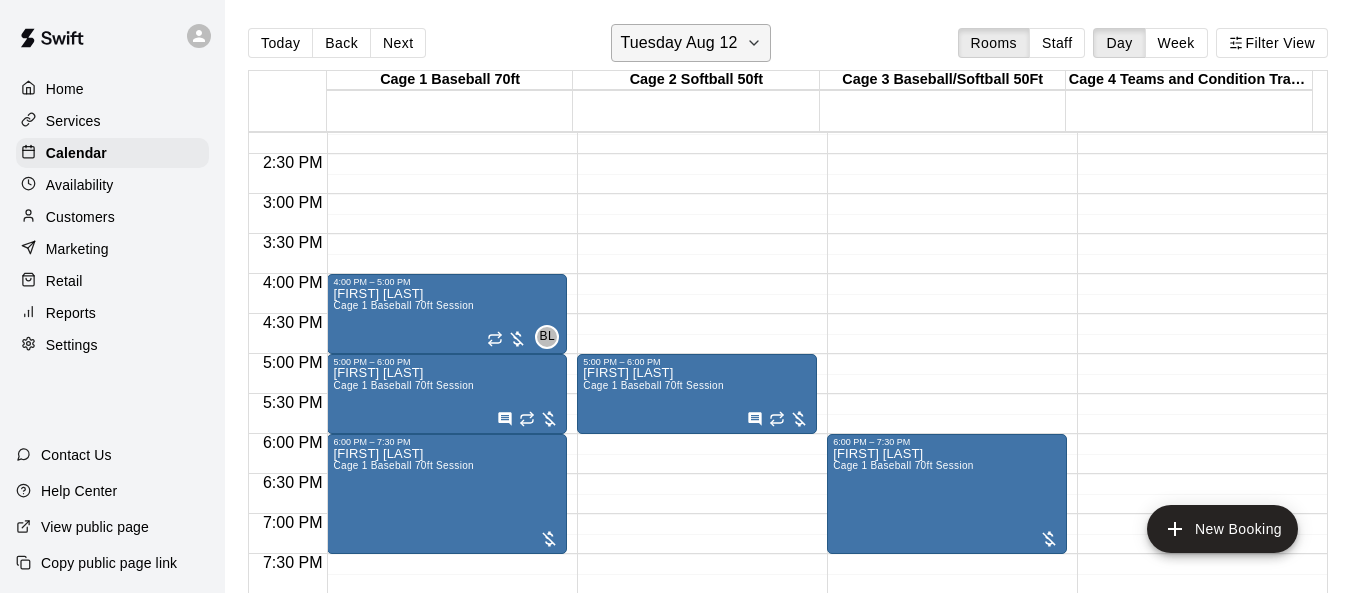 click 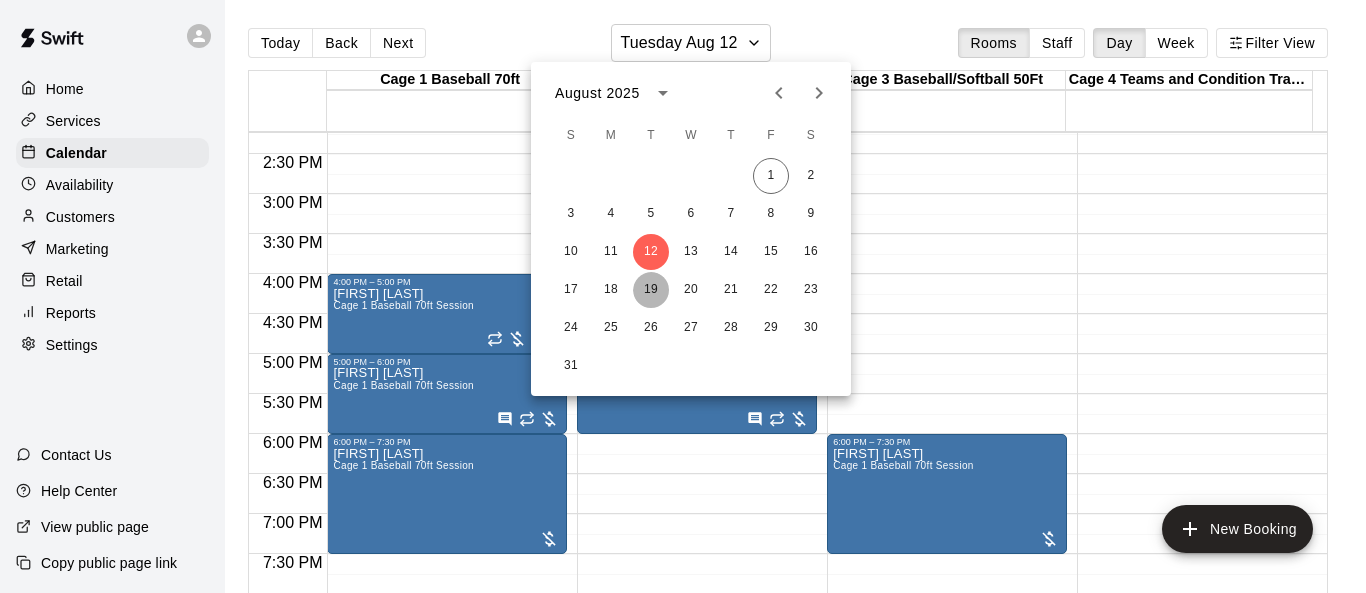 click on "19" at bounding box center (651, 290) 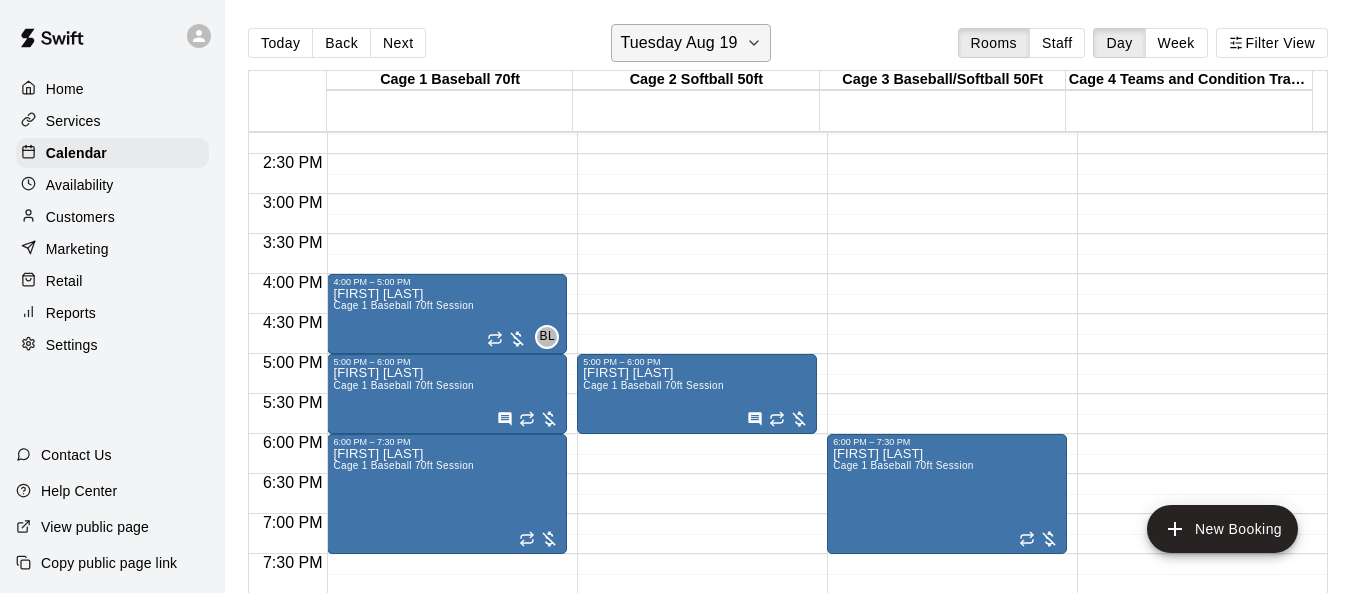 click 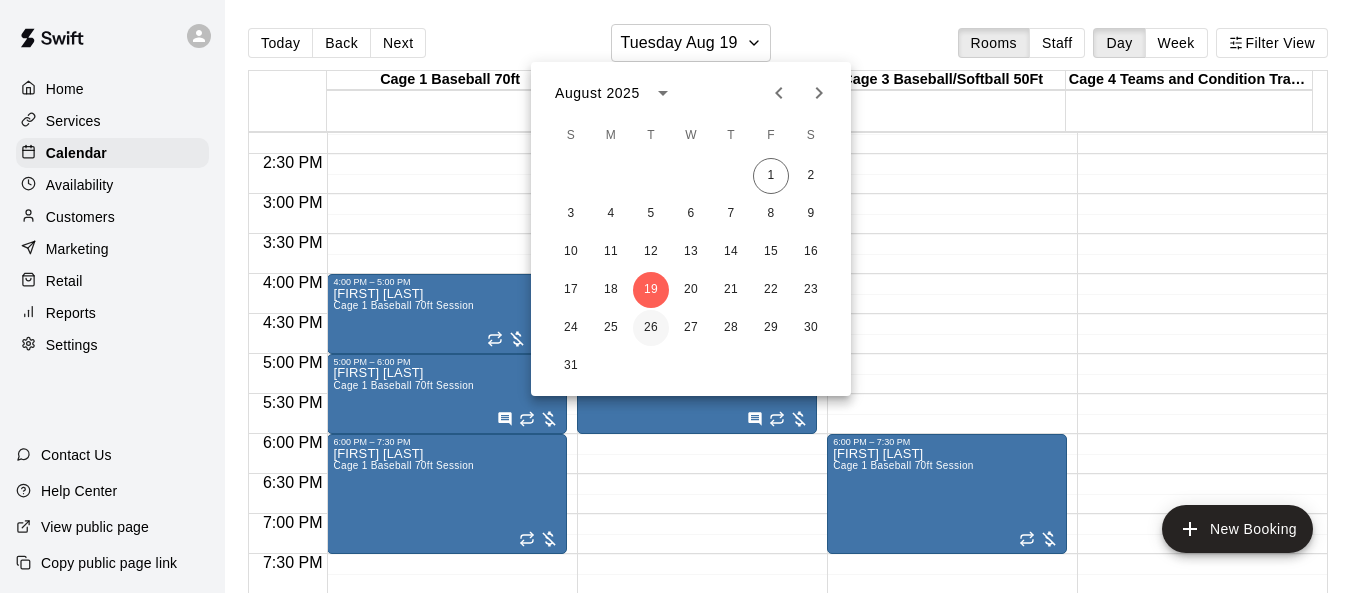 click on "26" at bounding box center [651, 328] 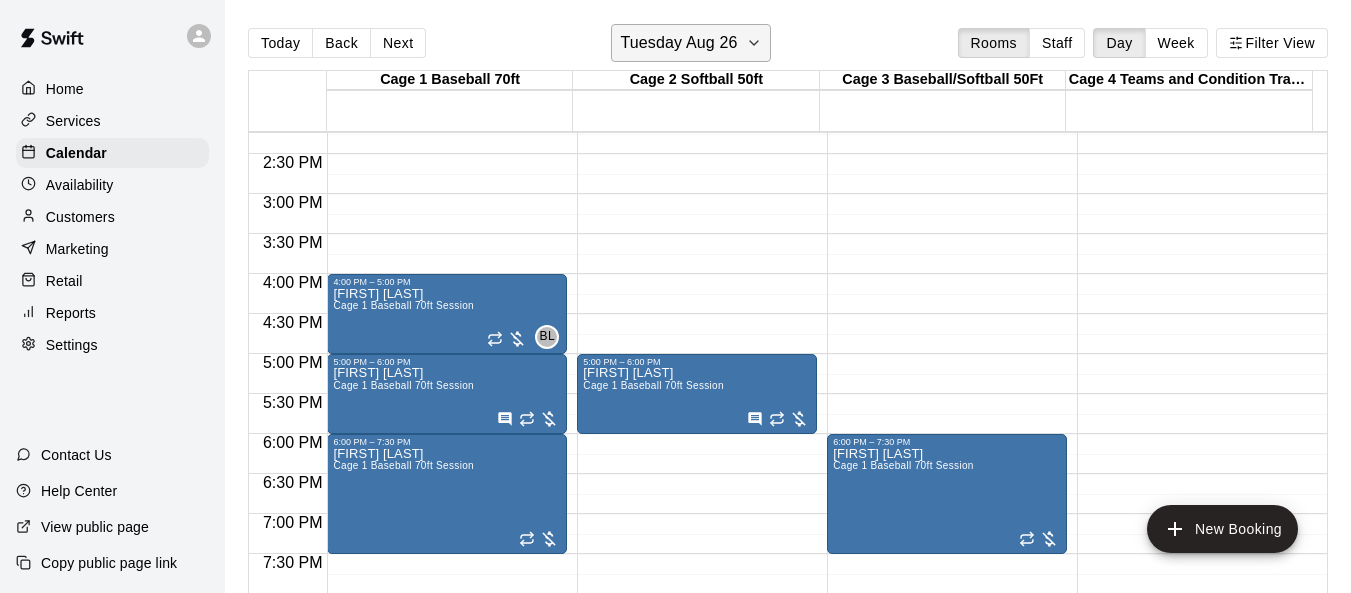 click on "Tuesday Aug 26" at bounding box center [690, 43] 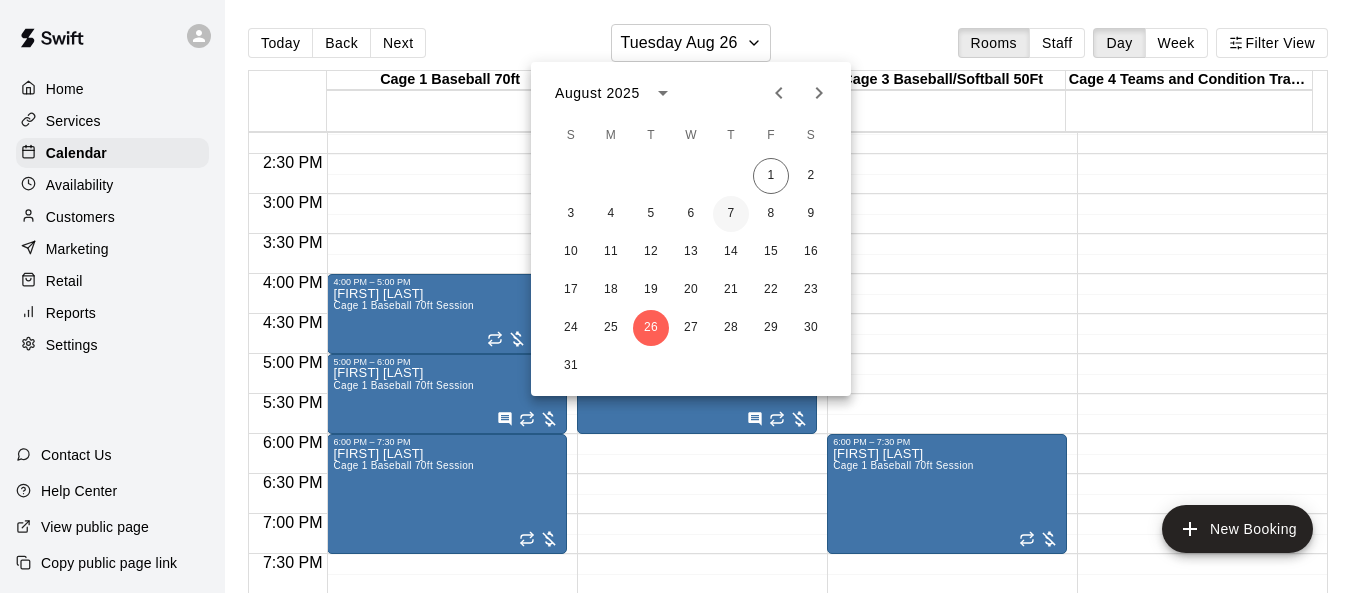click on "7" at bounding box center (731, 214) 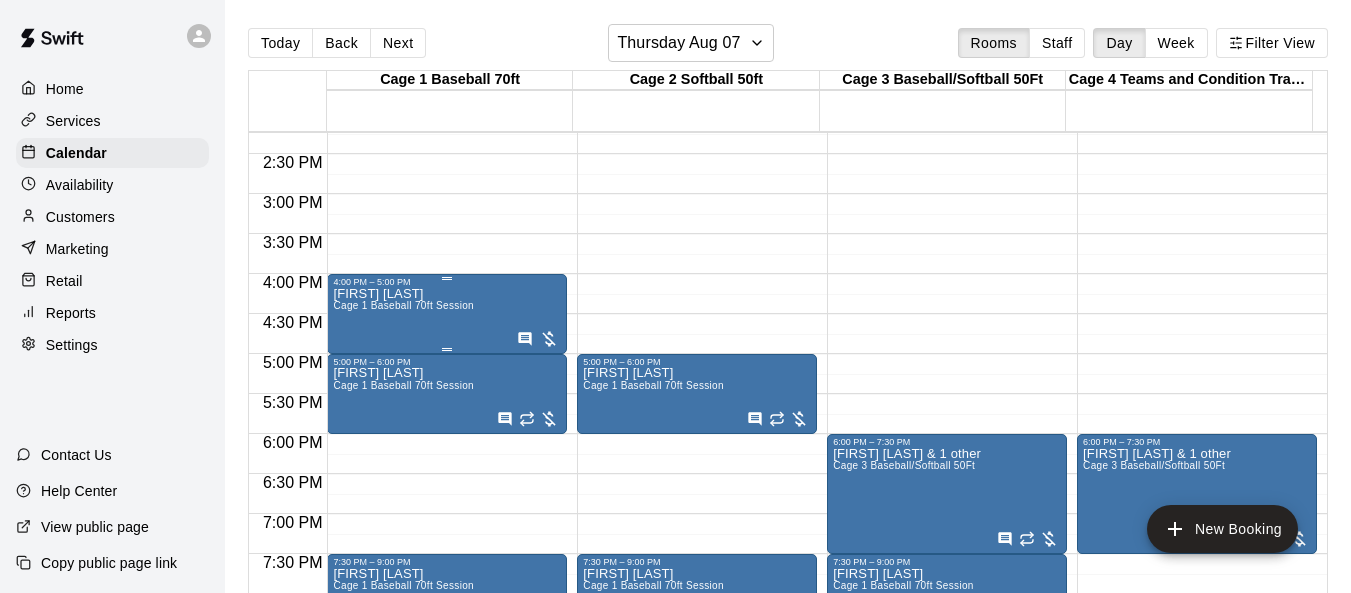 click on "[FIRST] [LAST] Cage 1 Baseball 70ft Session" at bounding box center [447, 583] 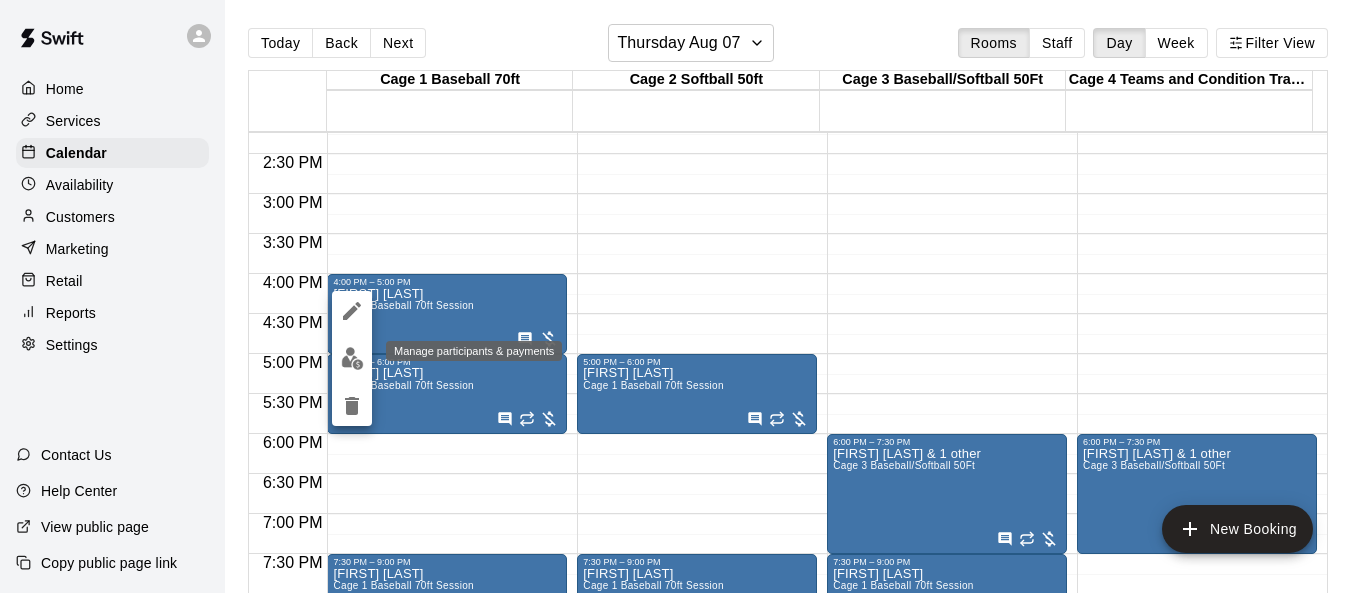 click at bounding box center (352, 358) 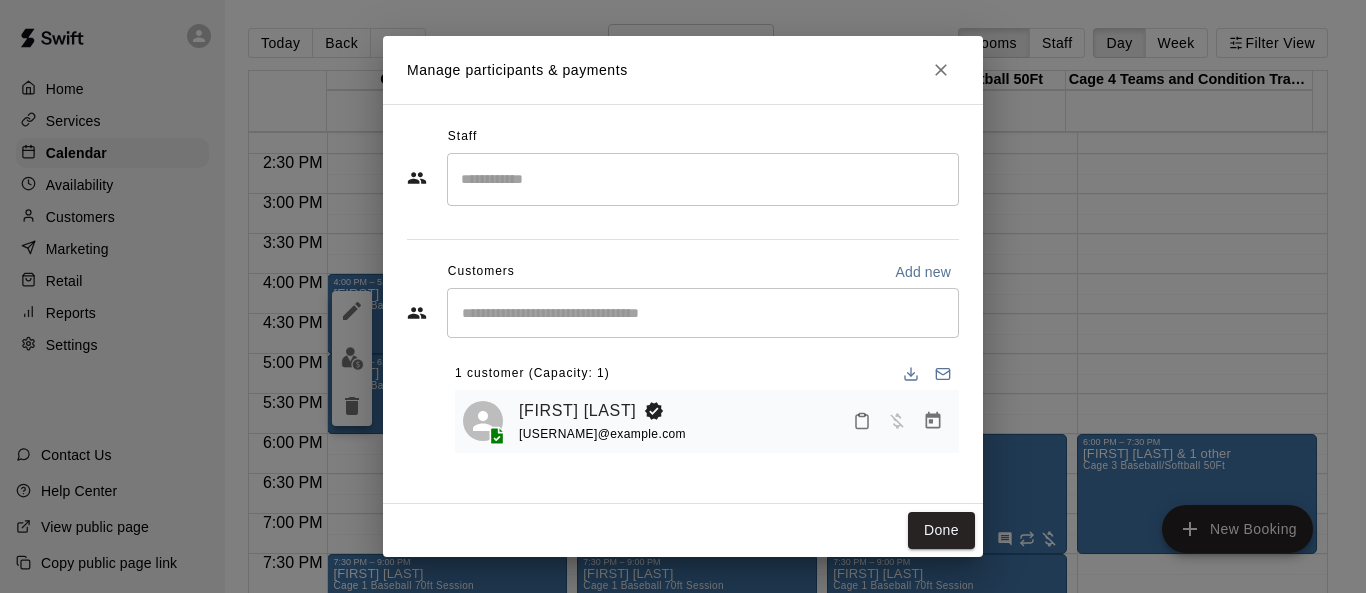 click at bounding box center (703, 179) 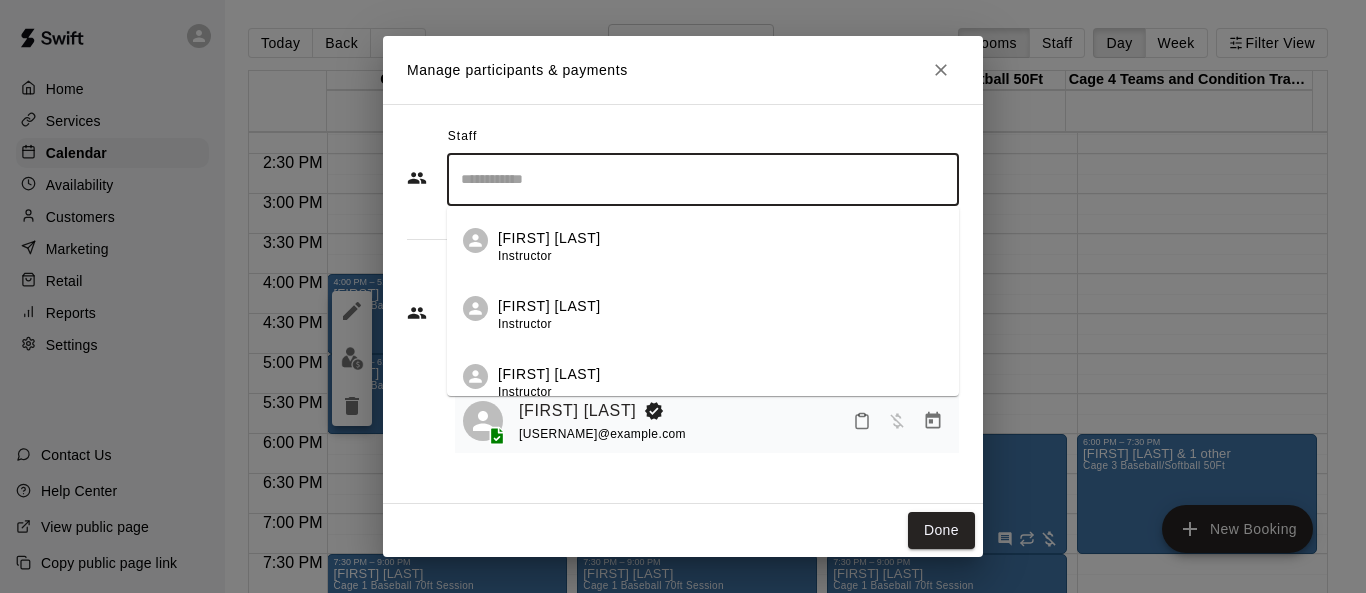 click on "[FIRST] [LAST]" at bounding box center (549, 238) 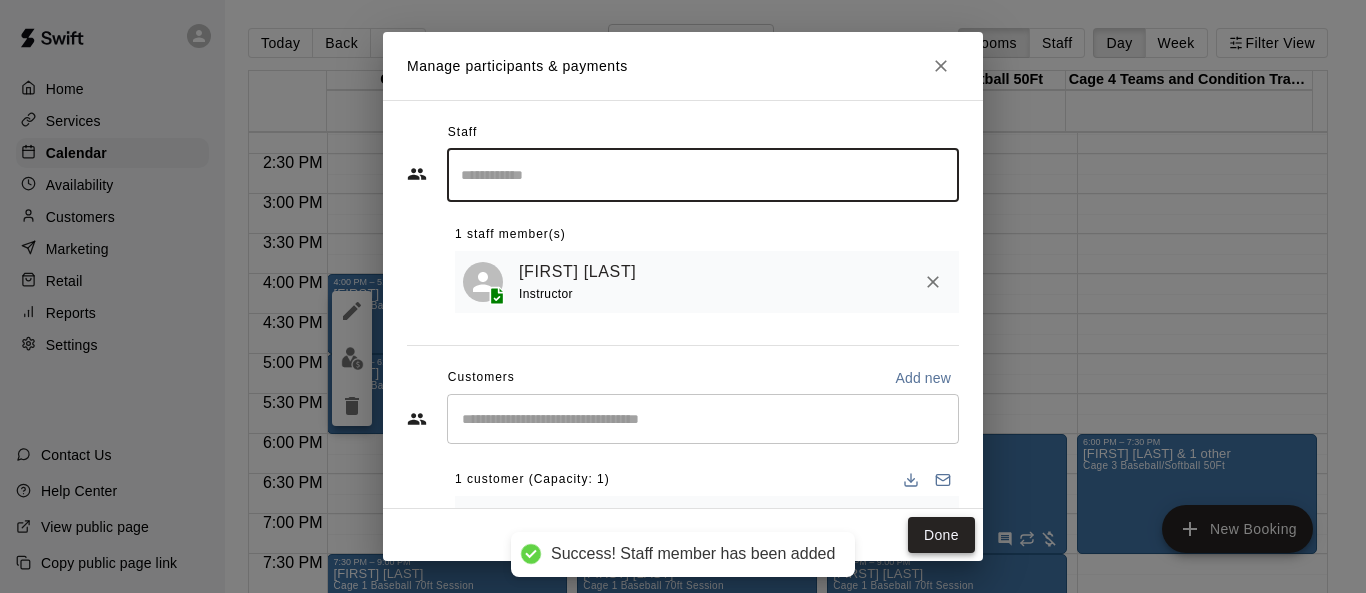 click on "Done" at bounding box center (941, 535) 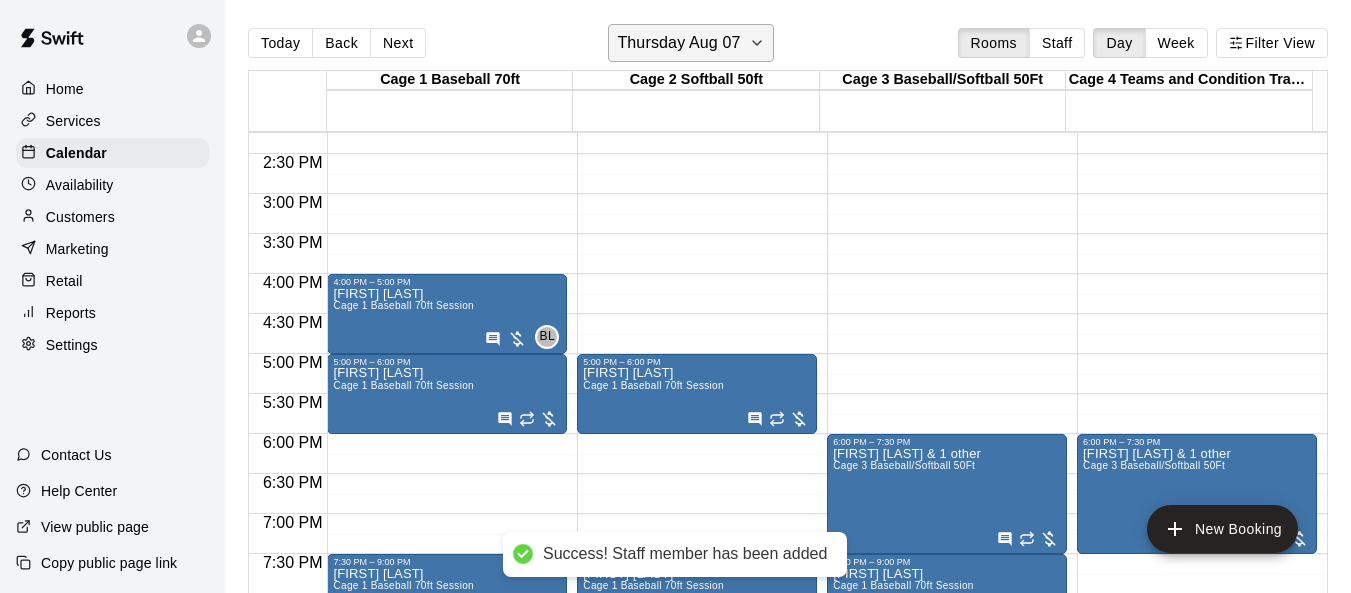 click 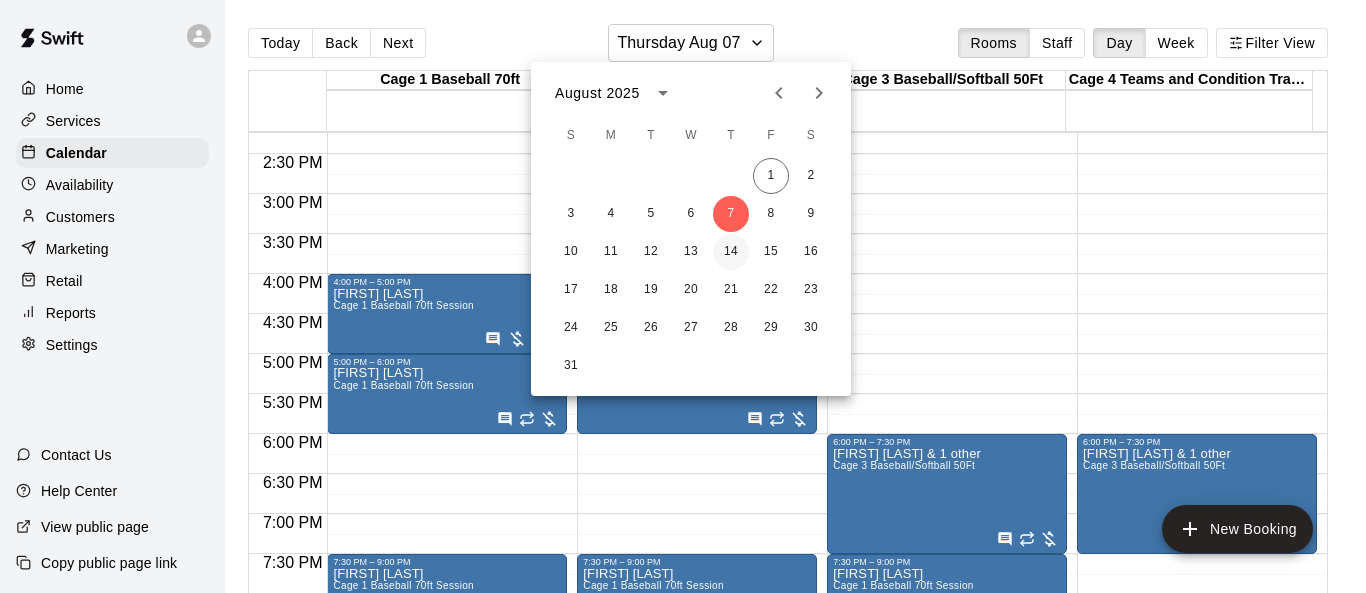 click on "14" at bounding box center (731, 252) 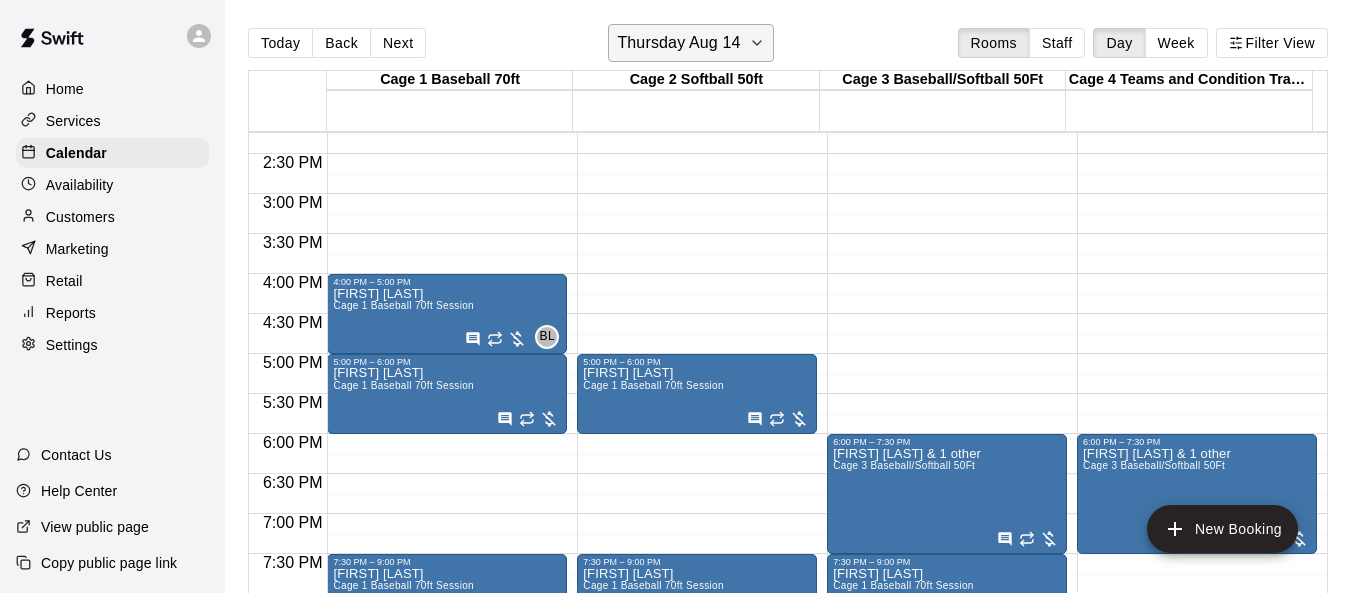 click 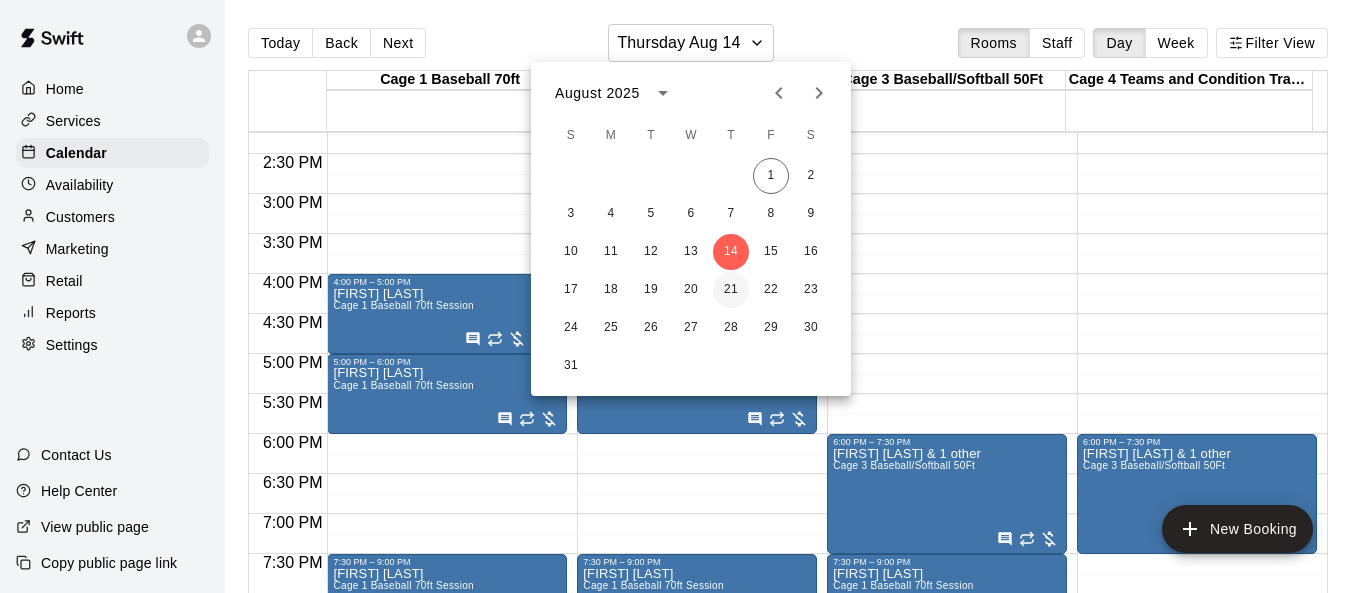 click on "21" at bounding box center (731, 290) 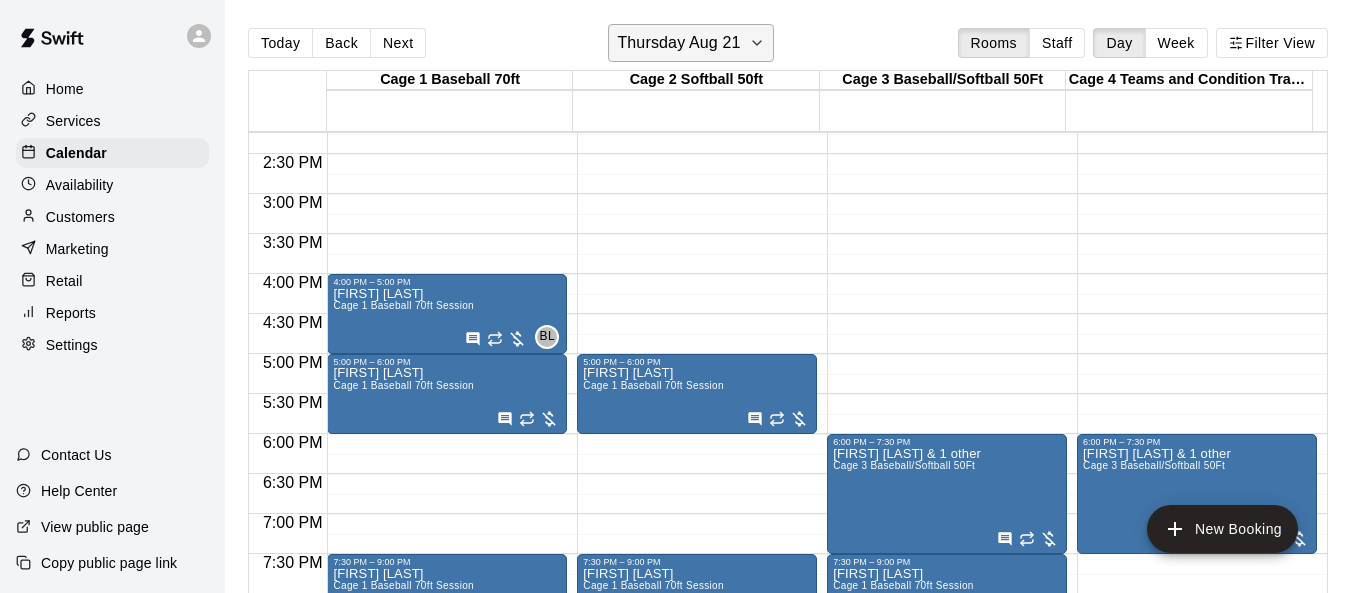 click 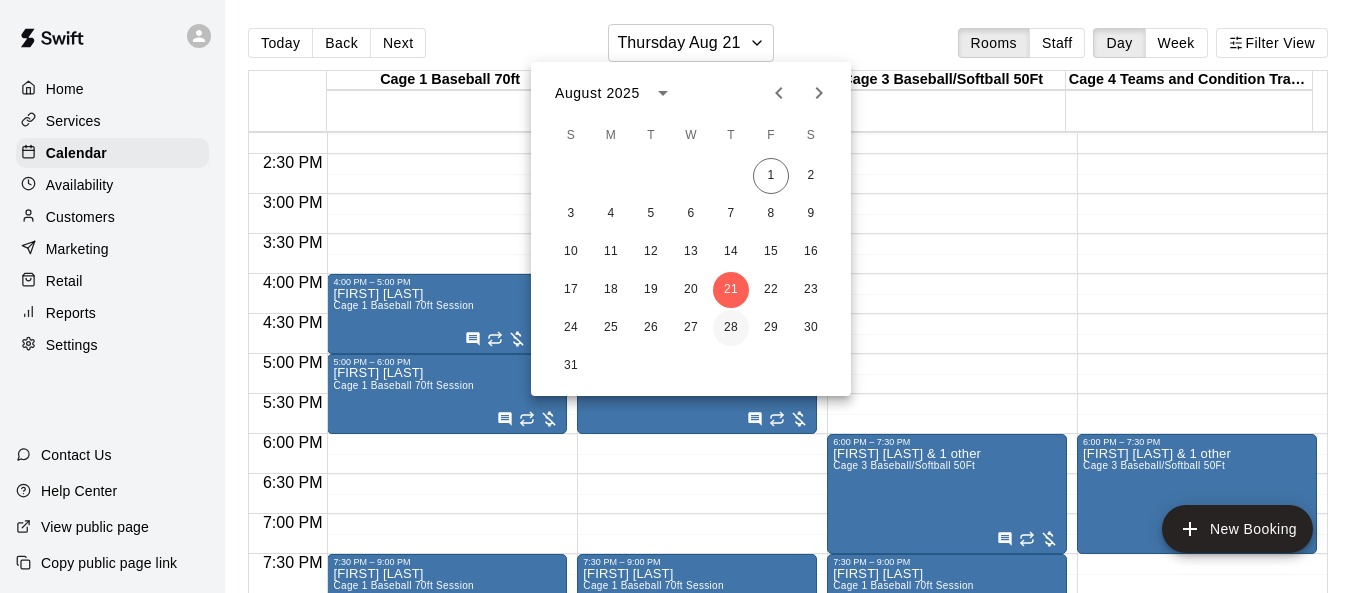 click on "28" at bounding box center (731, 328) 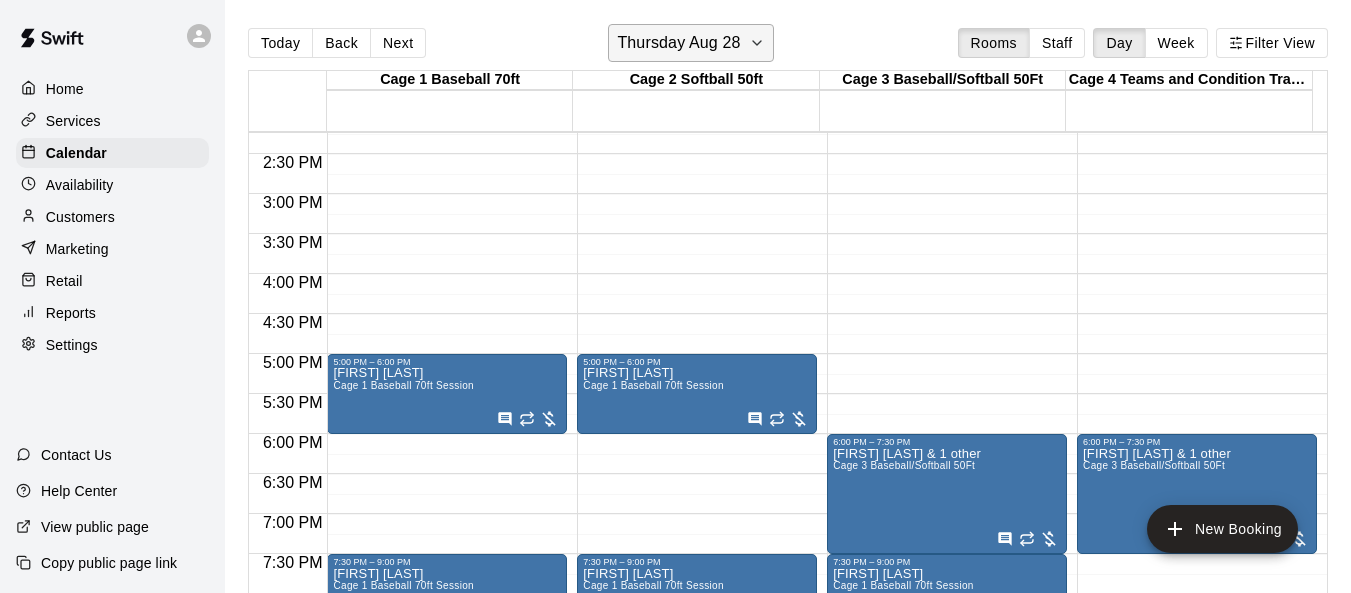 click on "Thursday Aug 28" at bounding box center [690, 43] 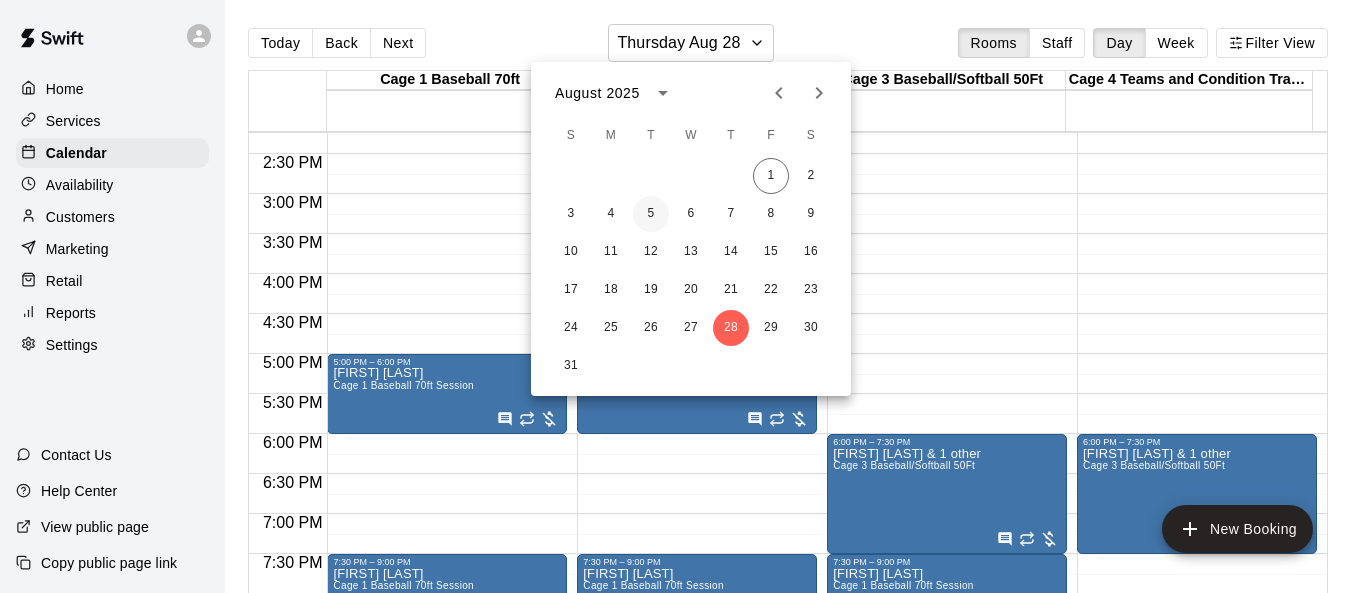 click on "5" at bounding box center [651, 214] 